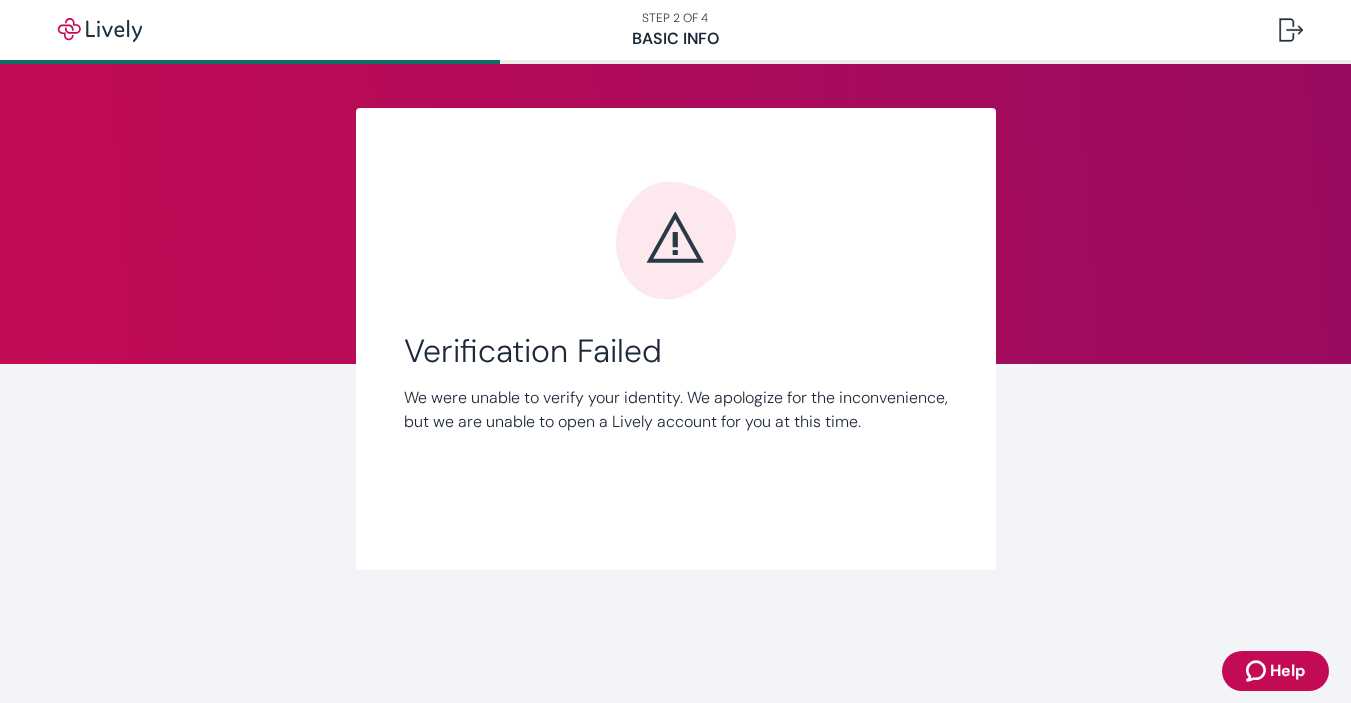scroll, scrollTop: 0, scrollLeft: 0, axis: both 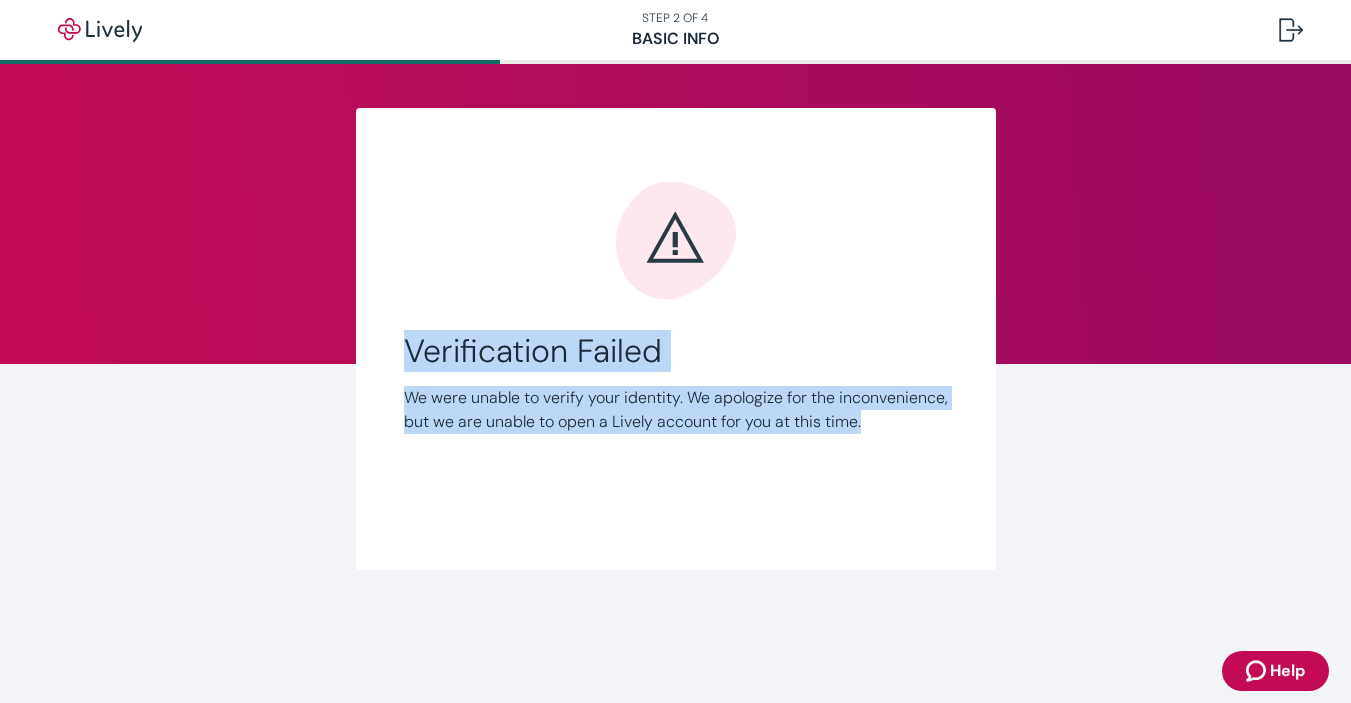 drag, startPoint x: 610, startPoint y: 453, endPoint x: 342, endPoint y: 296, distance: 310.60104 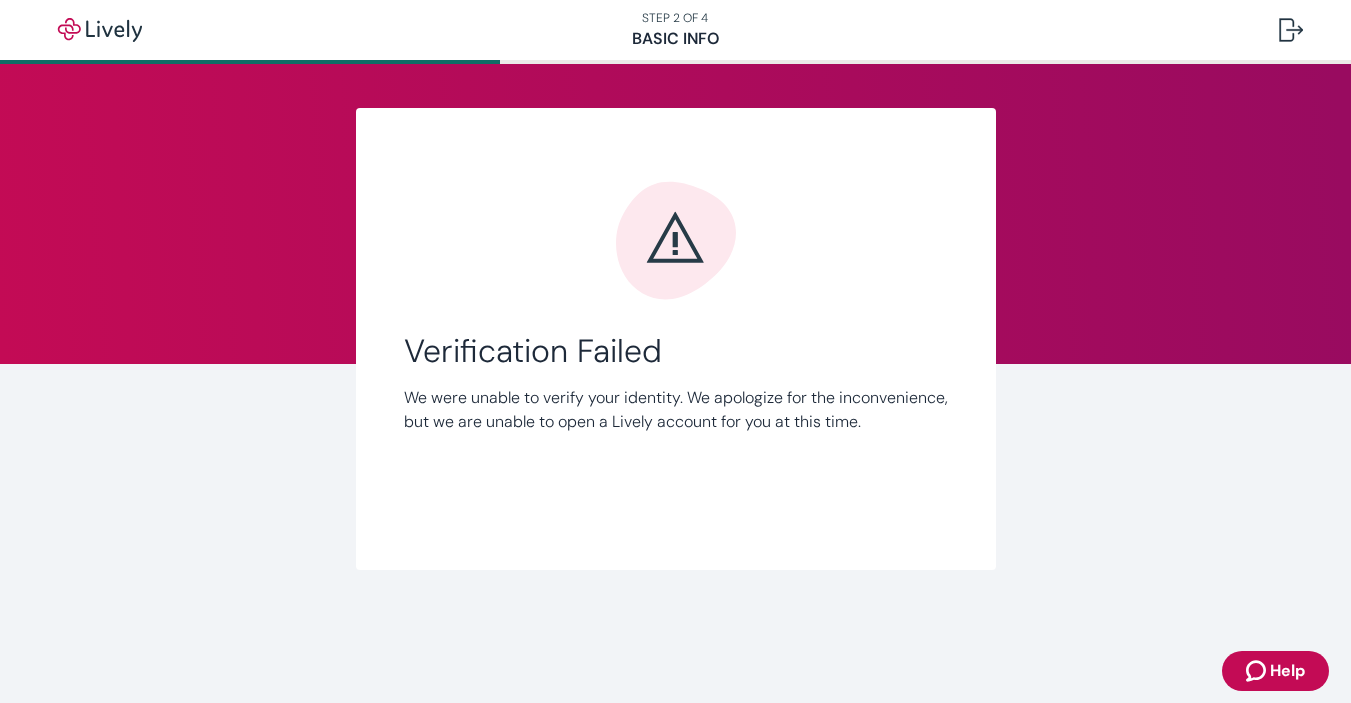 click on "Link Account Verification Failed We were unable to verify your identity. We apologize for the inconvenience, but we are unable to open a Lively account for you at this time." at bounding box center [676, 339] 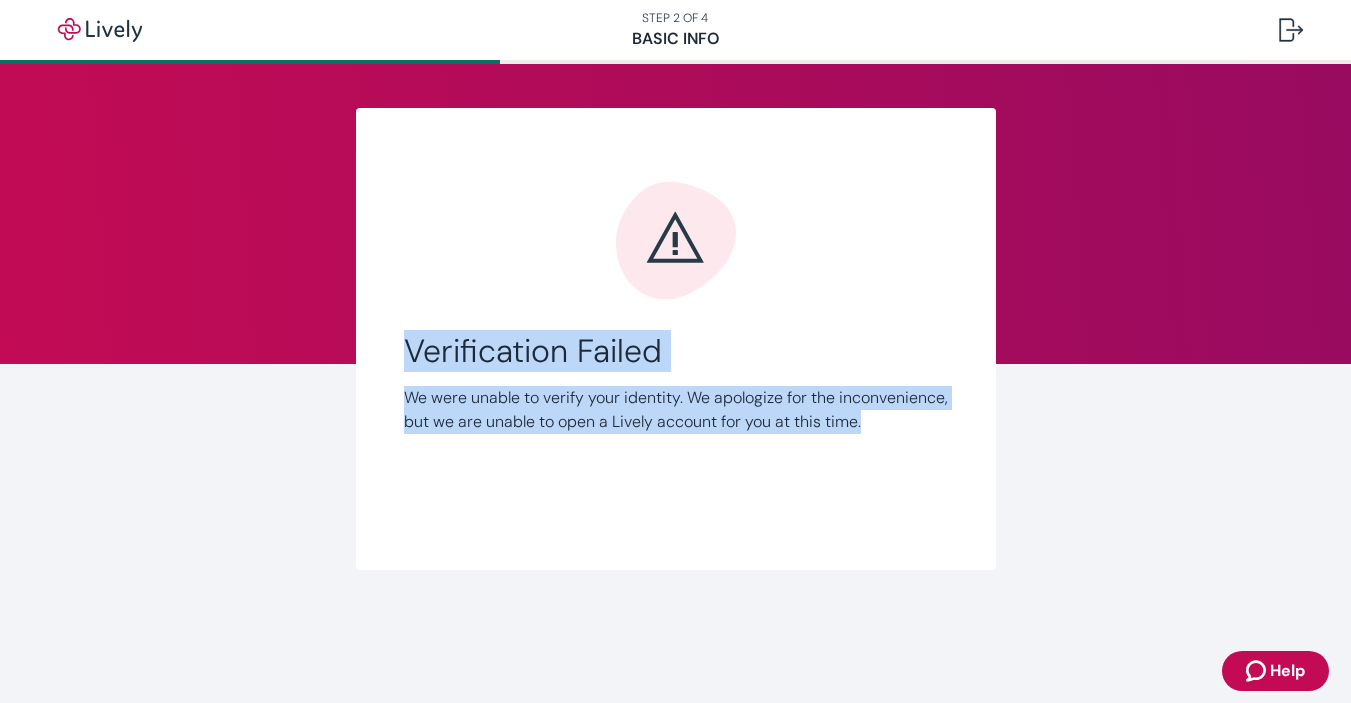drag, startPoint x: 539, startPoint y: 462, endPoint x: 341, endPoint y: 123, distance: 392.58755 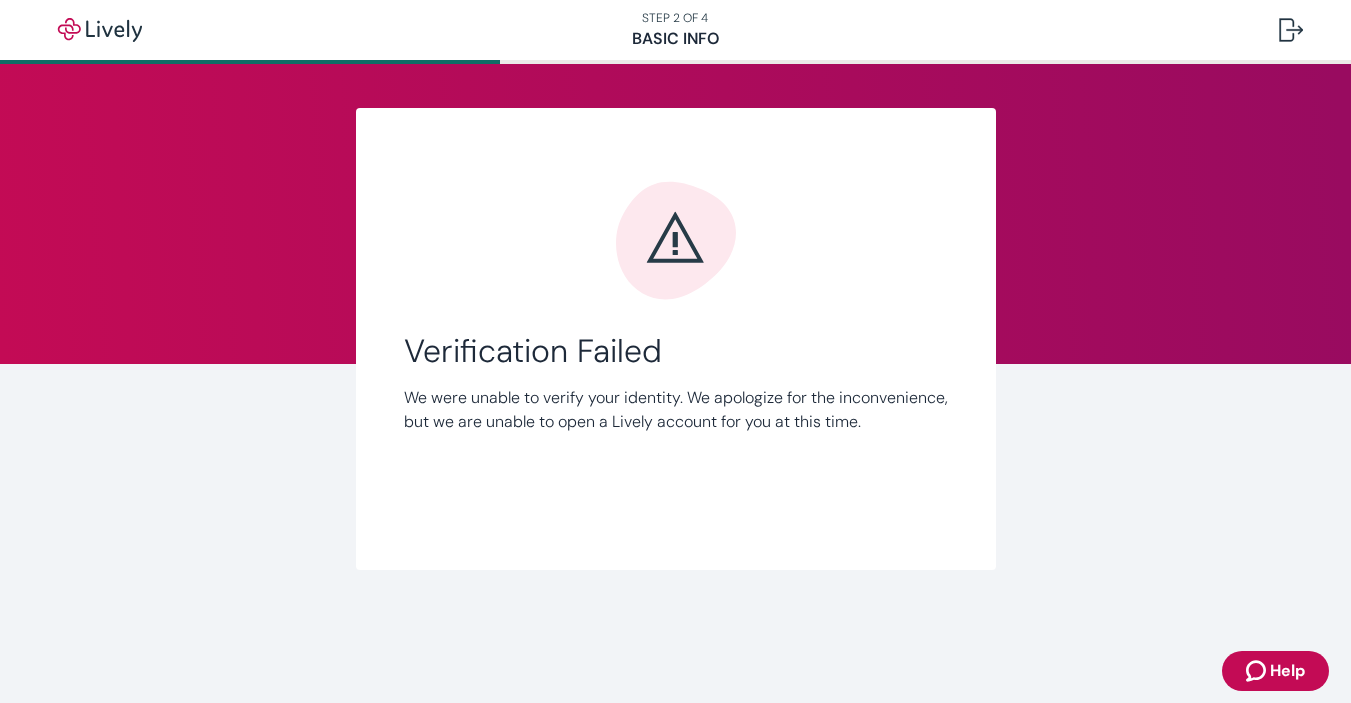 click on "Link Account Verification Failed We were unable to verify your identity. We apologize for the inconvenience, but we are unable to open a Lively account for you at this time." at bounding box center (676, 339) 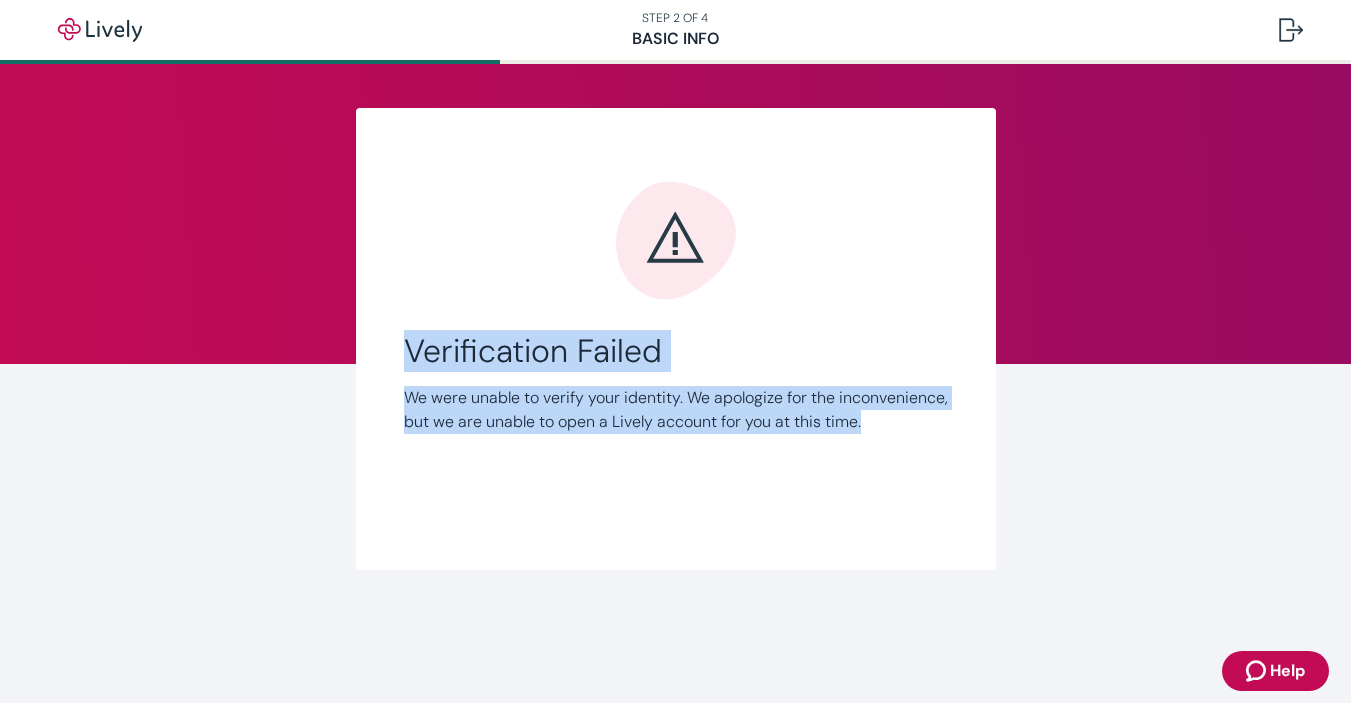 drag, startPoint x: 525, startPoint y: 481, endPoint x: 400, endPoint y: 215, distance: 293.90643 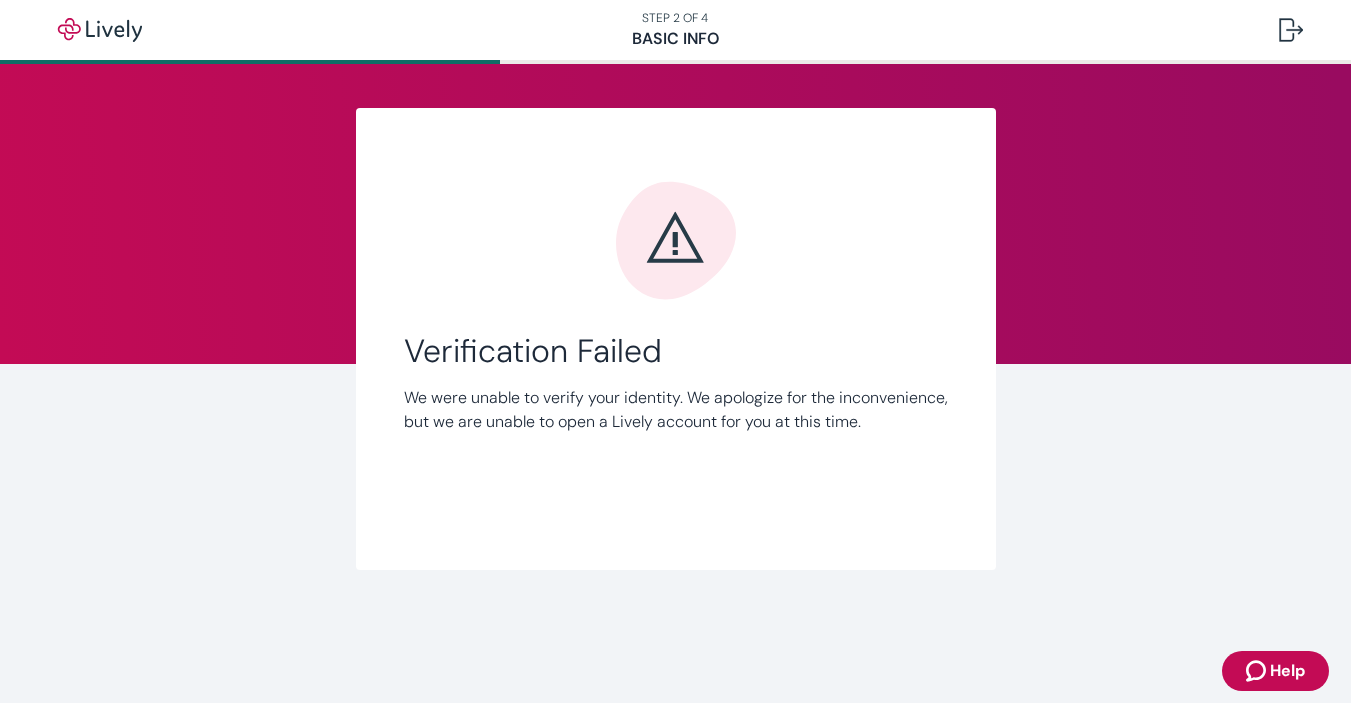 click on "Link Account Verification Failed We were unable to verify your identity. We apologize for the inconvenience, but we are unable to open a Lively account for you at this time." at bounding box center (676, 339) 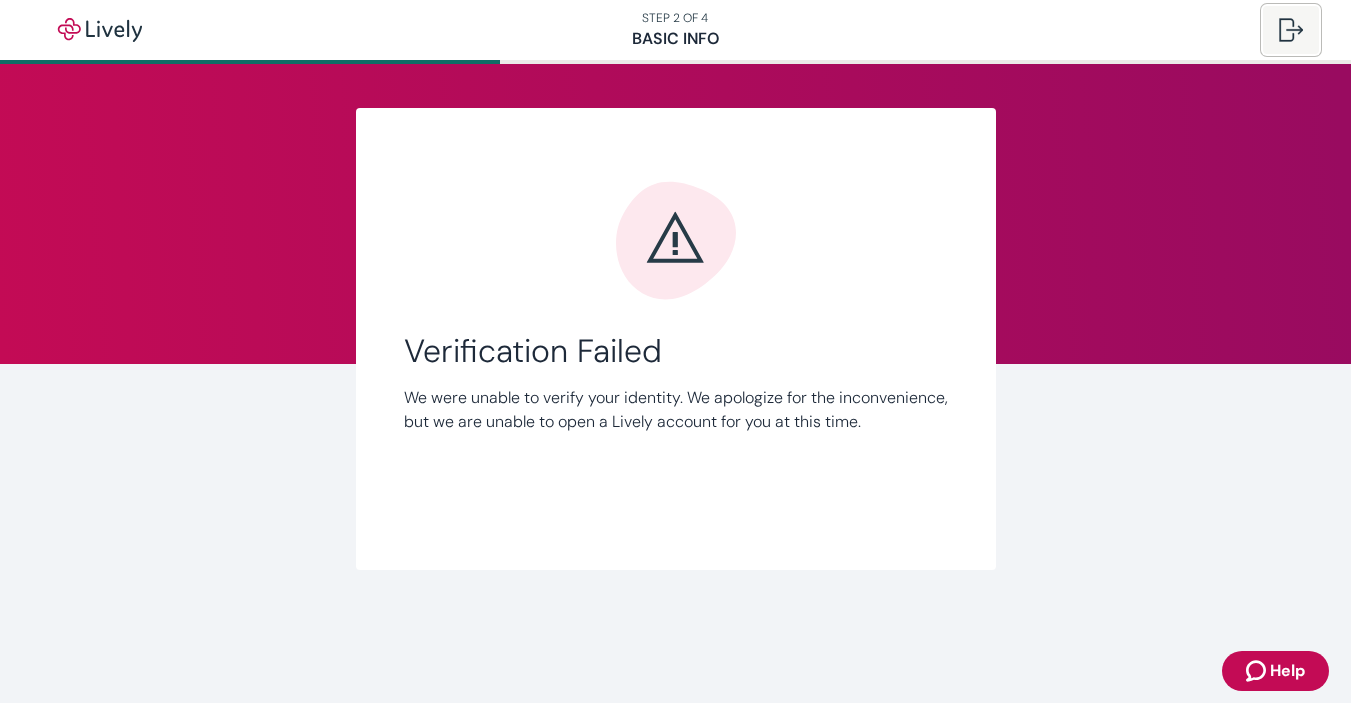 click at bounding box center (1291, 30) 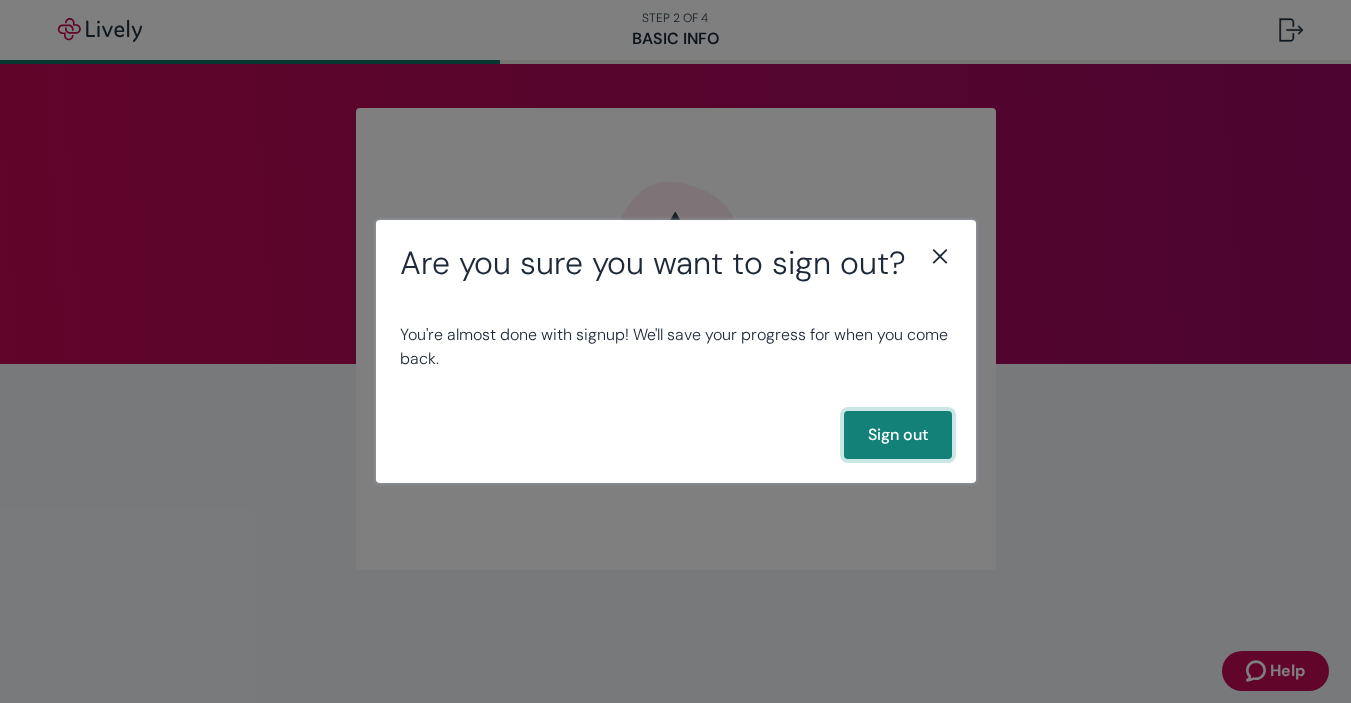 click on "Sign out" at bounding box center (898, 435) 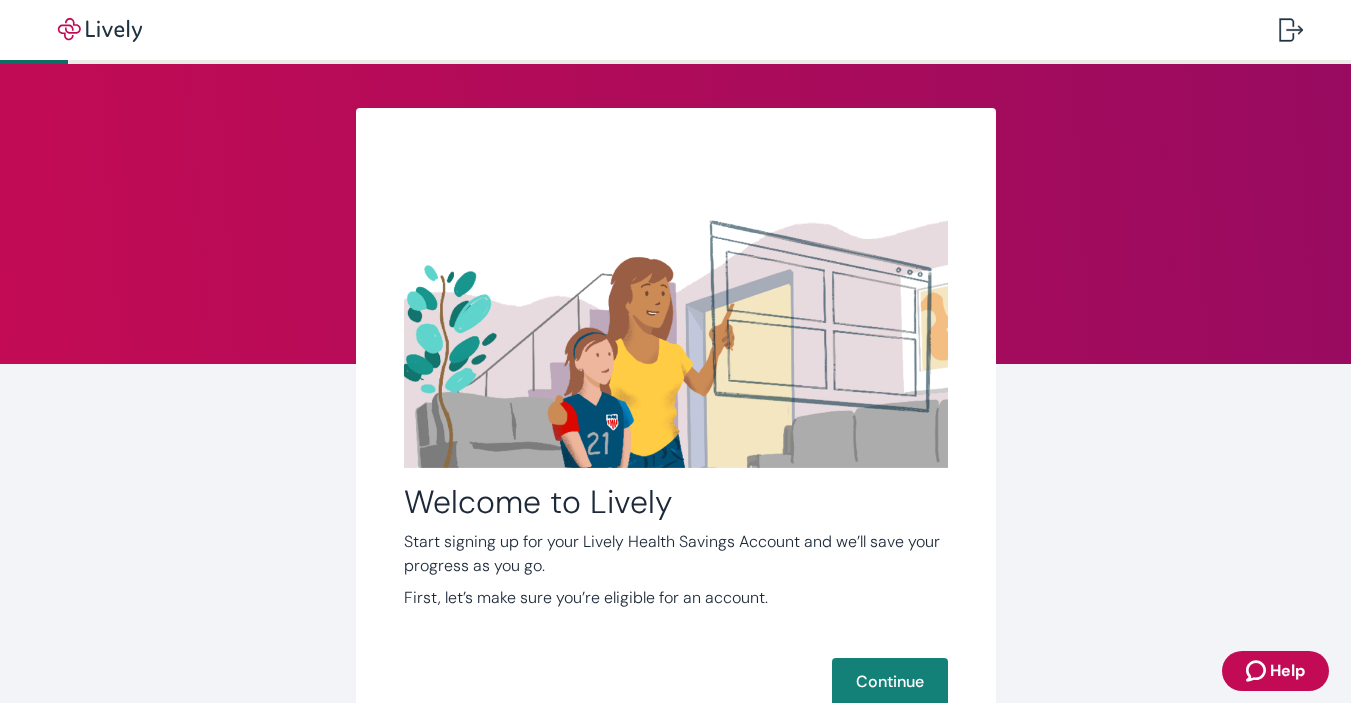 scroll, scrollTop: 0, scrollLeft: 0, axis: both 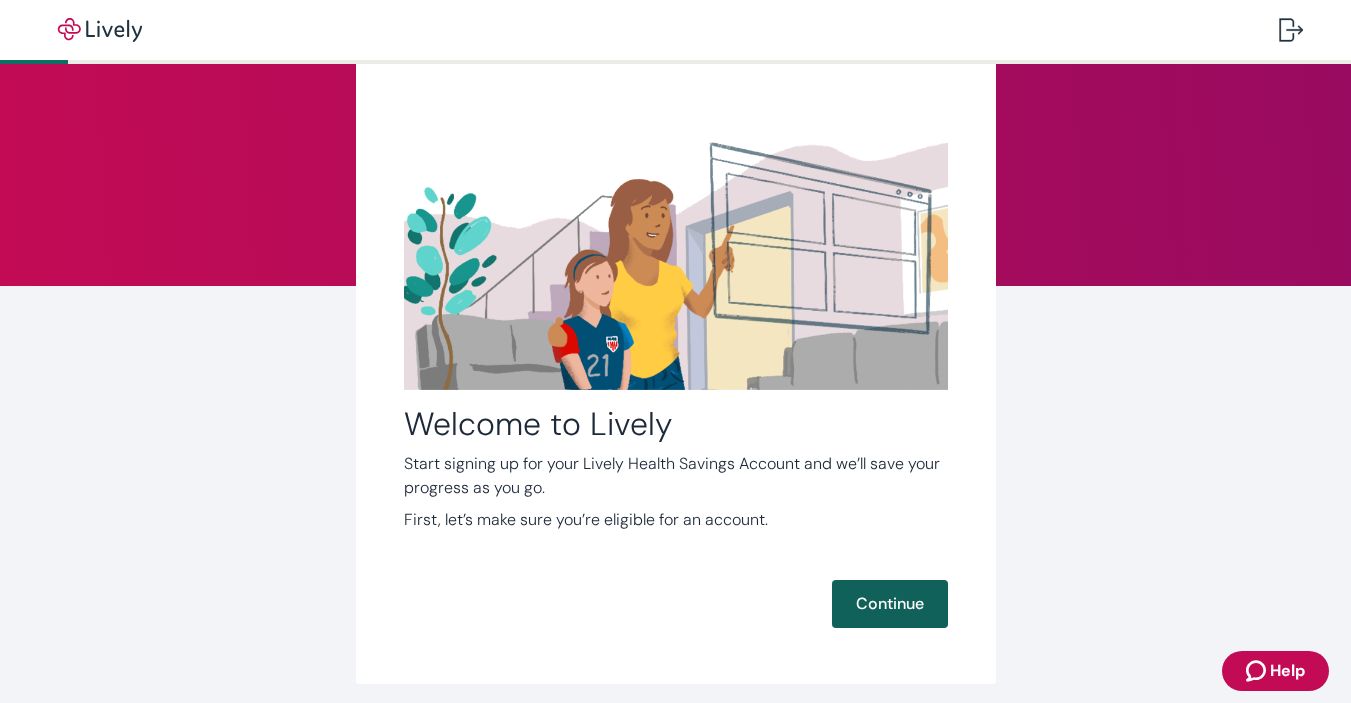 click on "Continue" at bounding box center (890, 604) 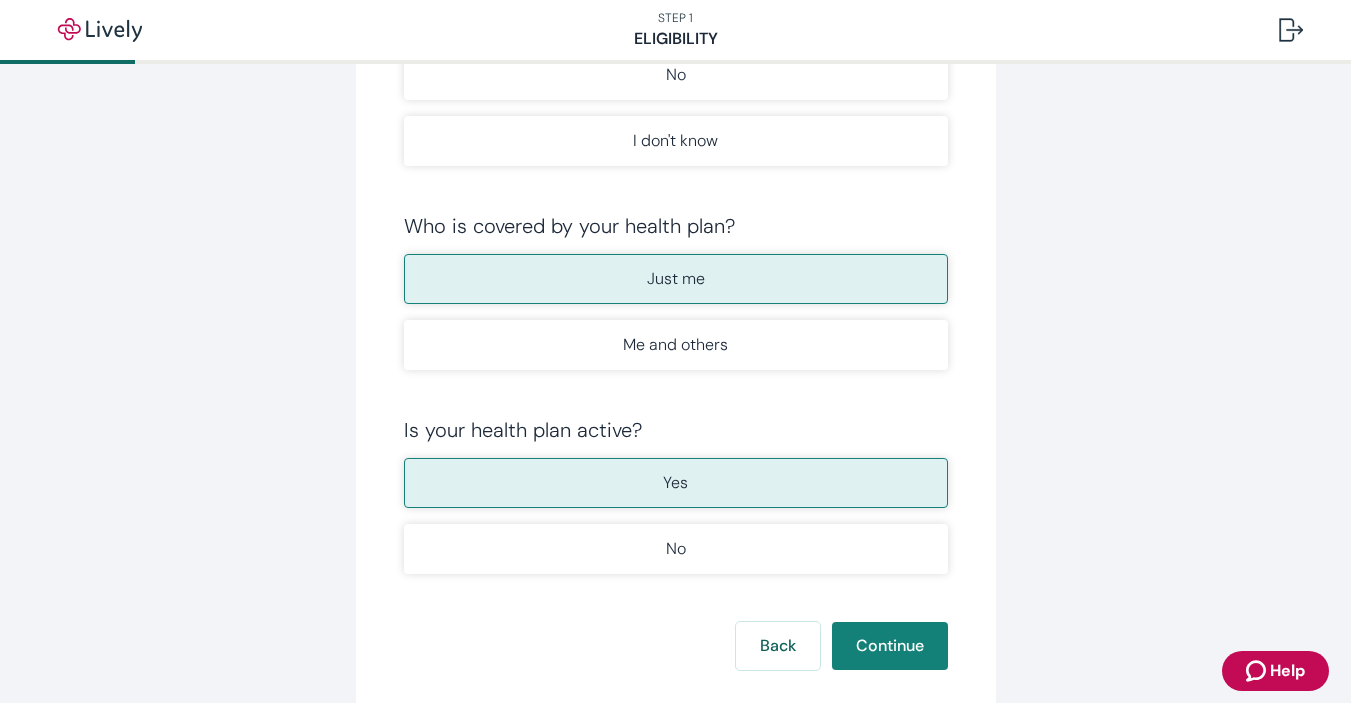 scroll, scrollTop: 388, scrollLeft: 0, axis: vertical 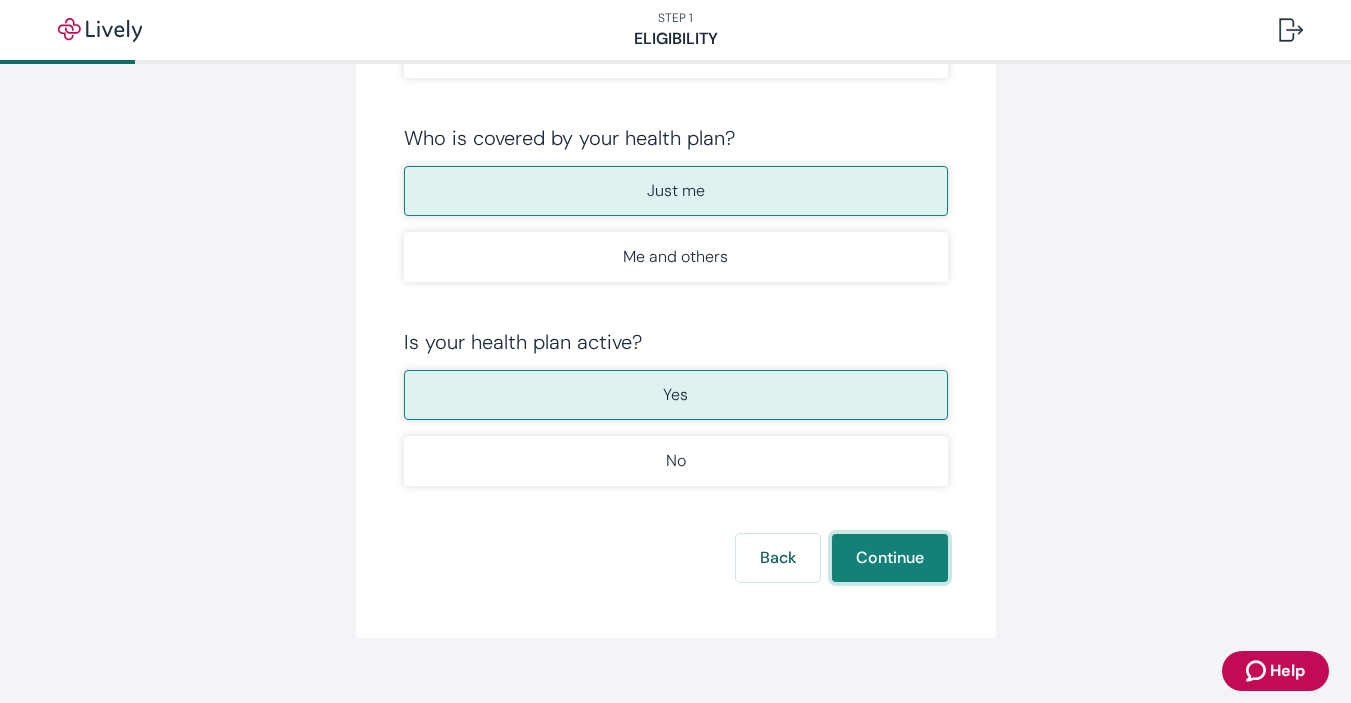 click on "Continue" at bounding box center (890, 558) 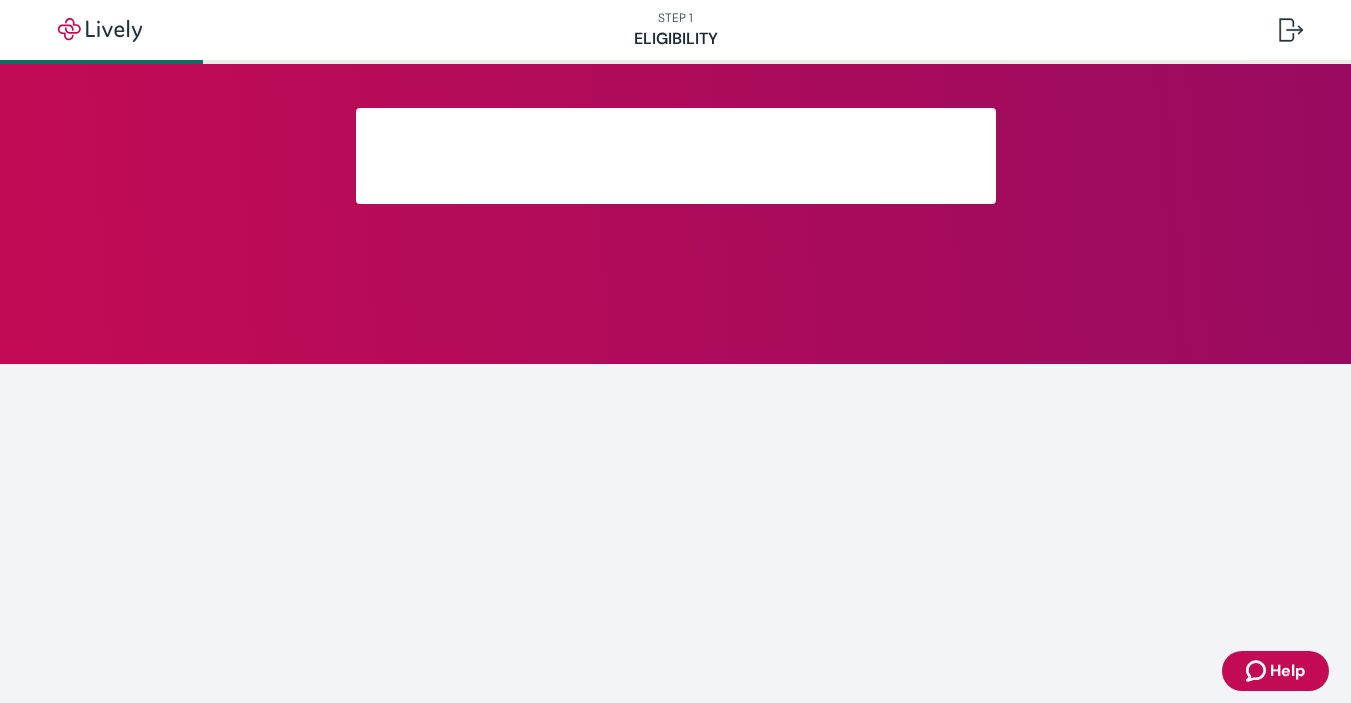 scroll, scrollTop: 0, scrollLeft: 0, axis: both 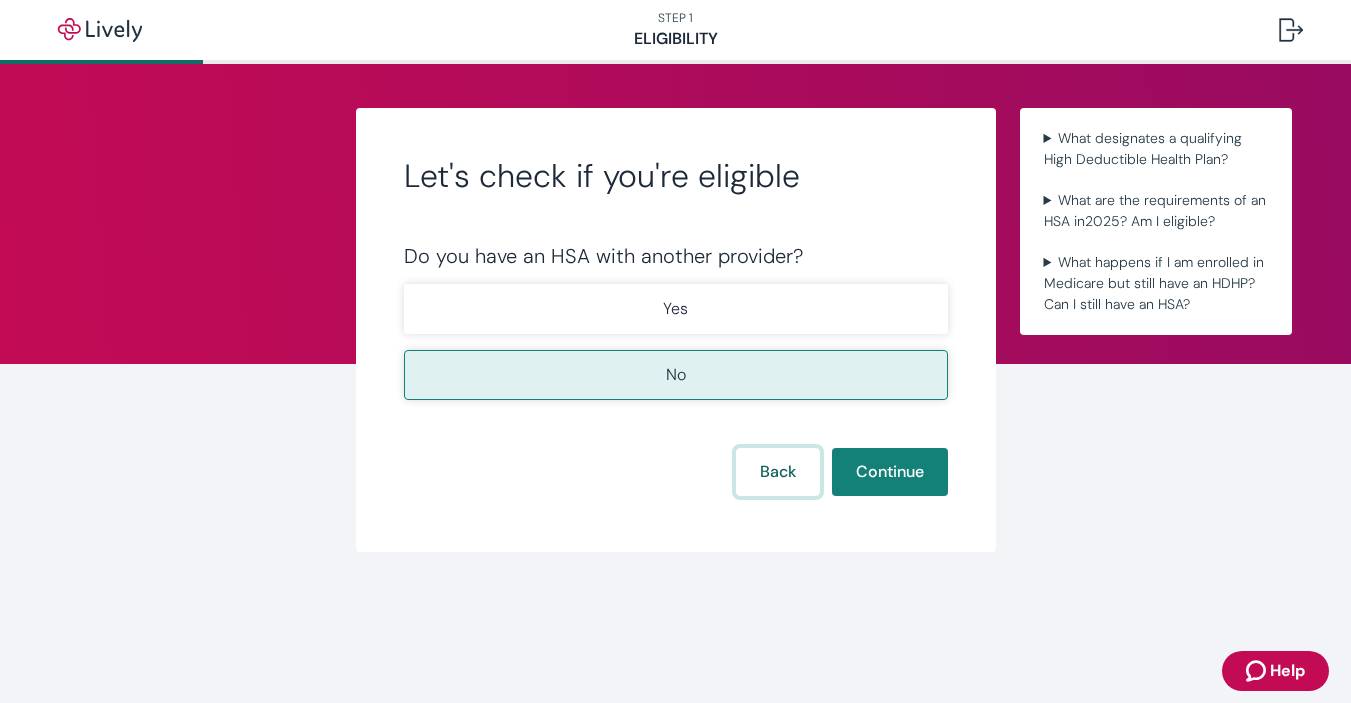 click on "Back" at bounding box center (778, 472) 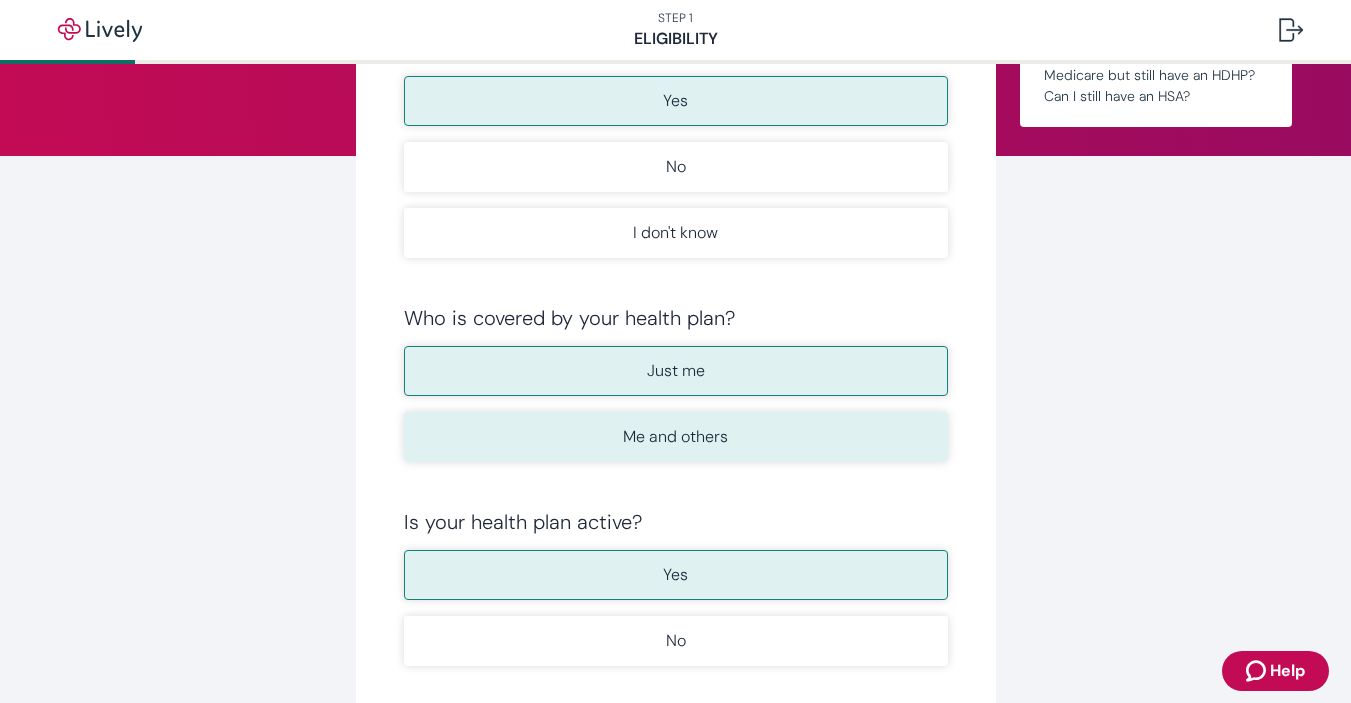 scroll, scrollTop: 325, scrollLeft: 0, axis: vertical 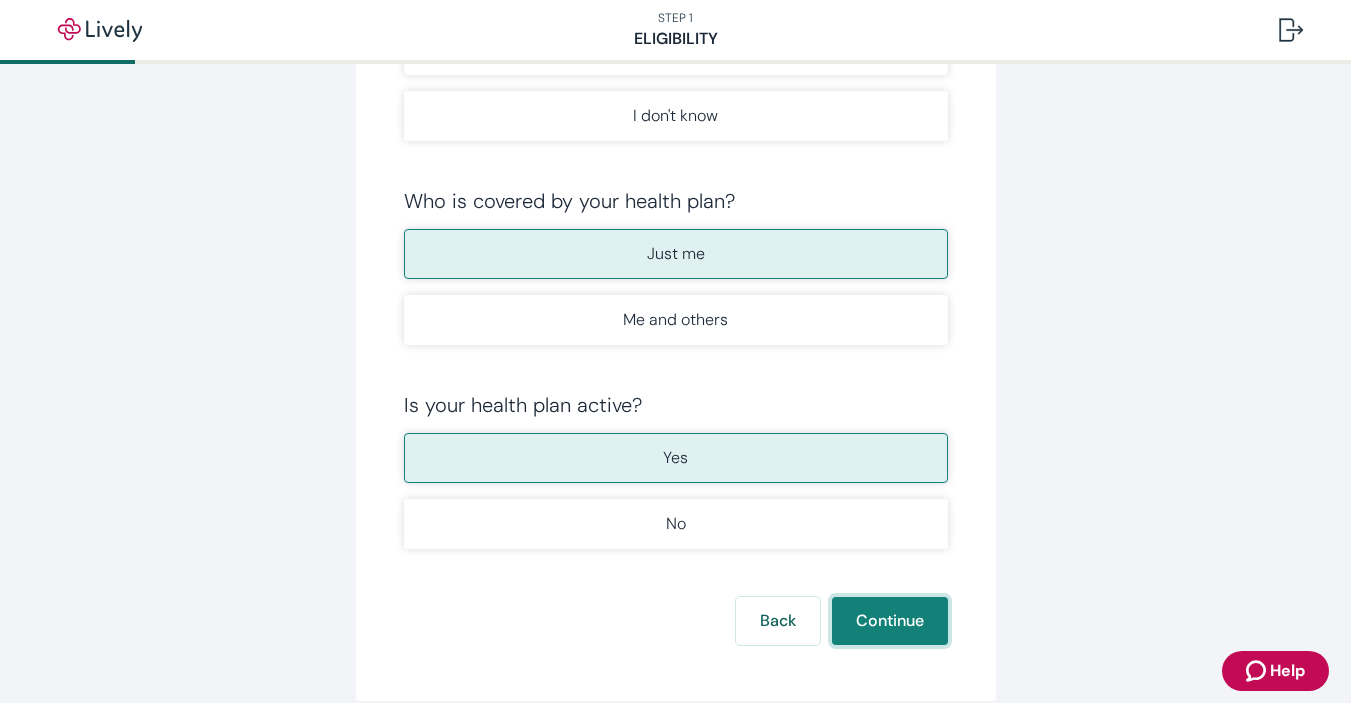 click on "Continue" at bounding box center [890, 621] 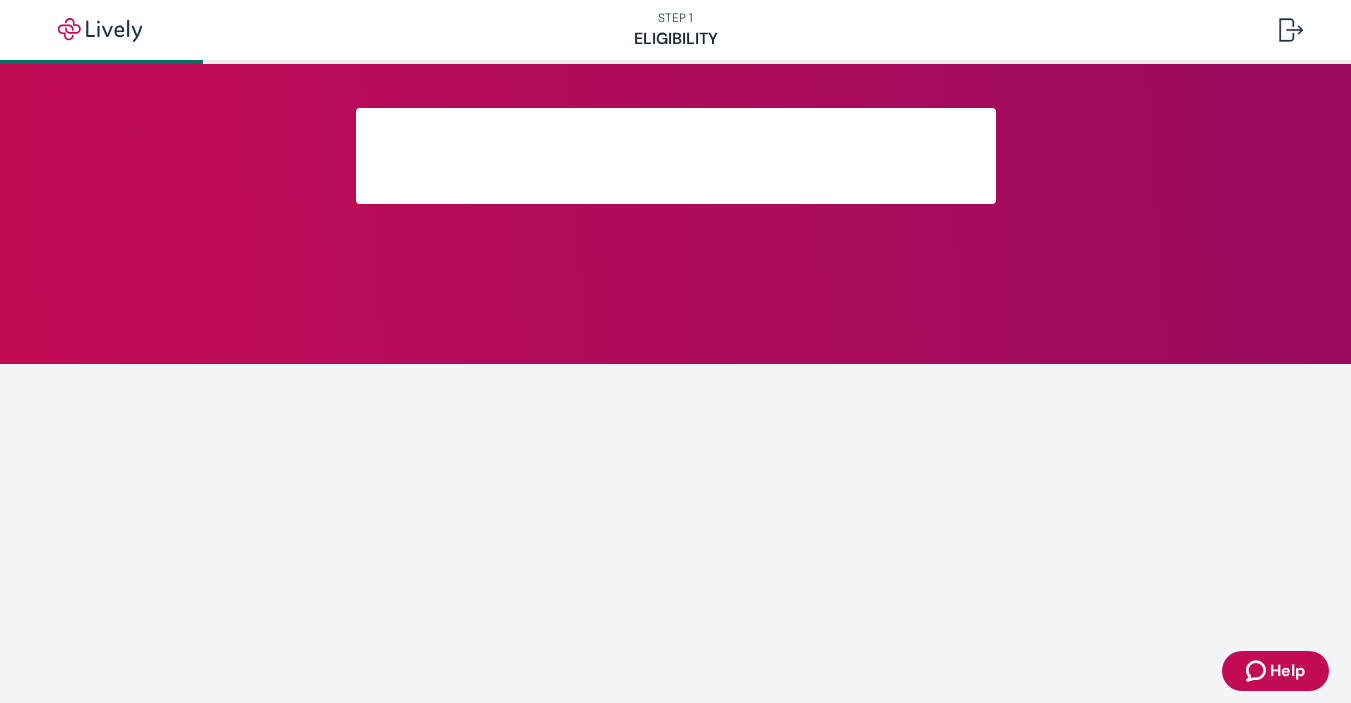 scroll, scrollTop: 0, scrollLeft: 0, axis: both 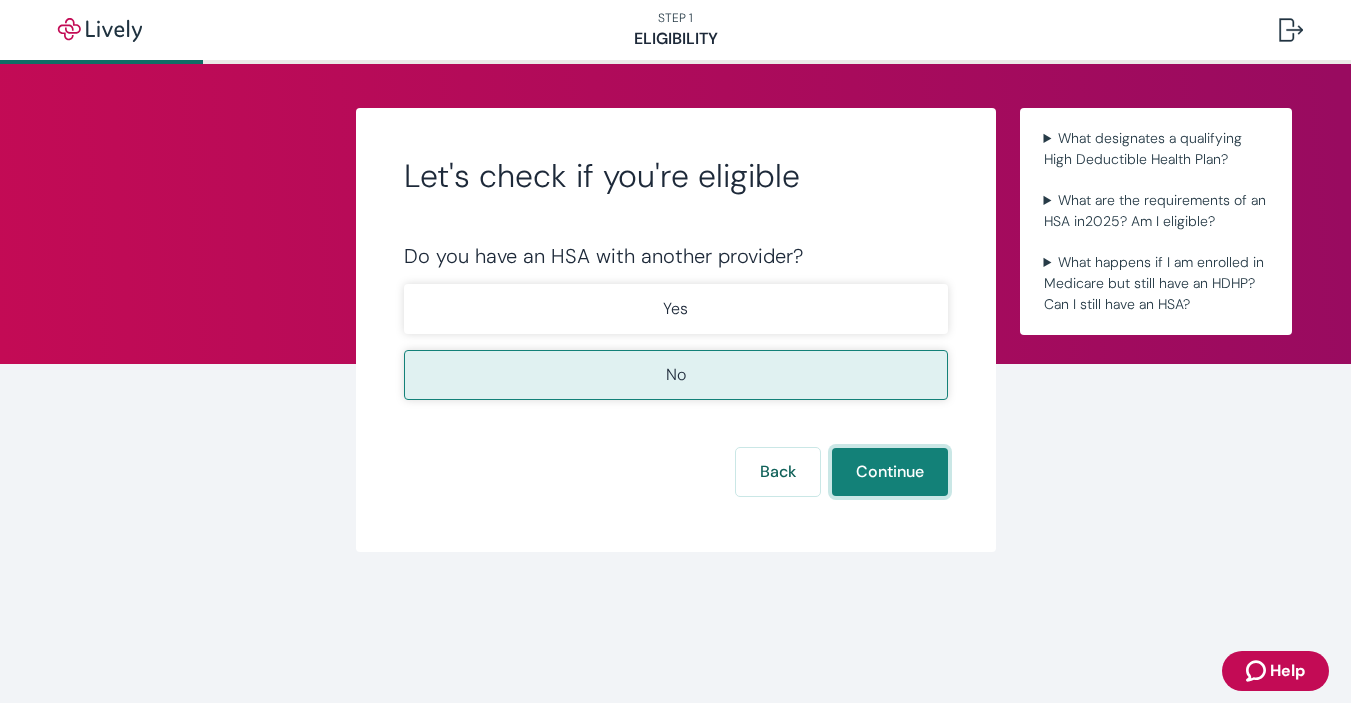 click on "Continue" at bounding box center (890, 472) 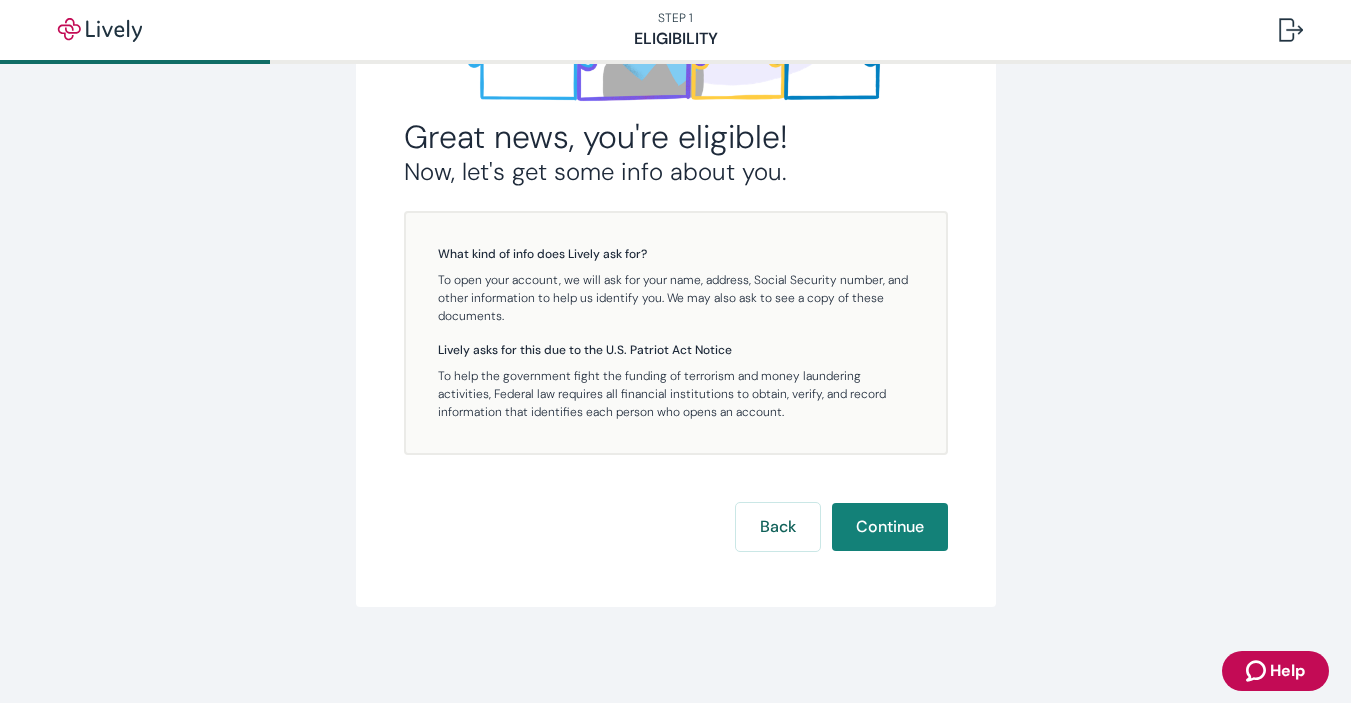 scroll, scrollTop: 297, scrollLeft: 0, axis: vertical 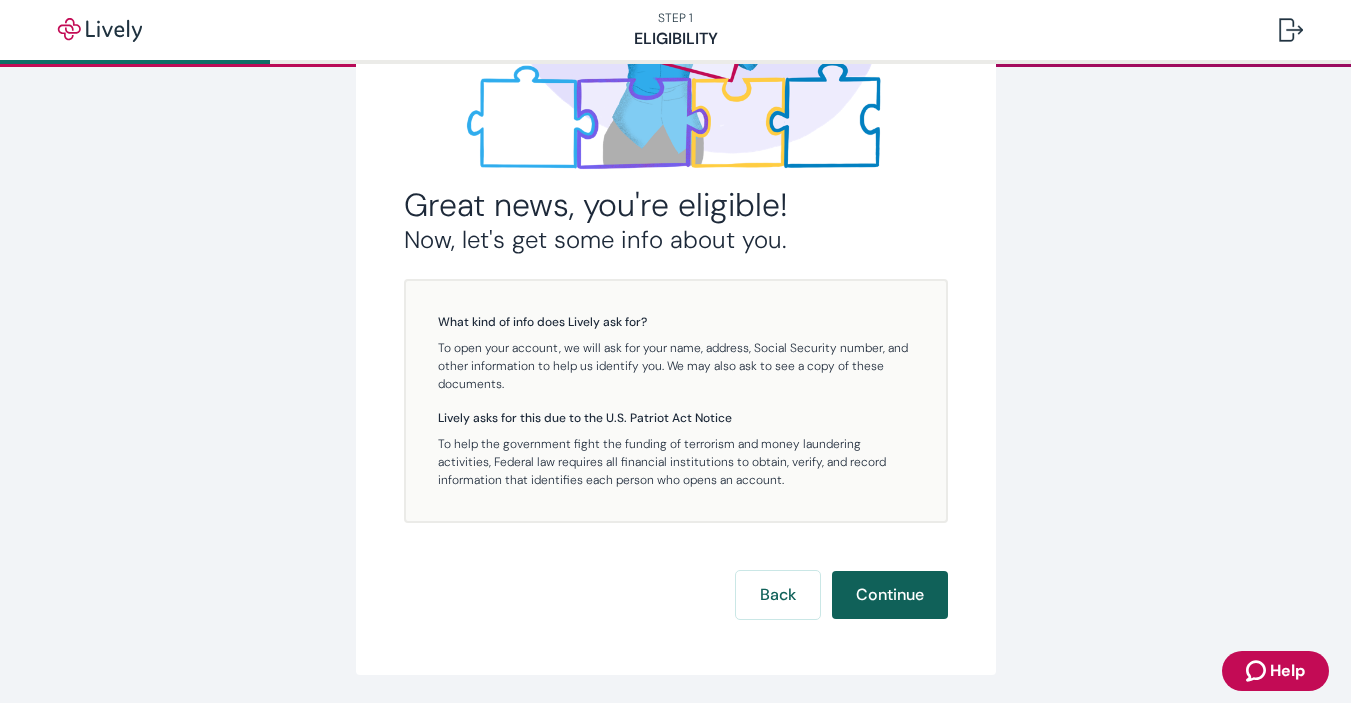 click on "Continue" at bounding box center [890, 595] 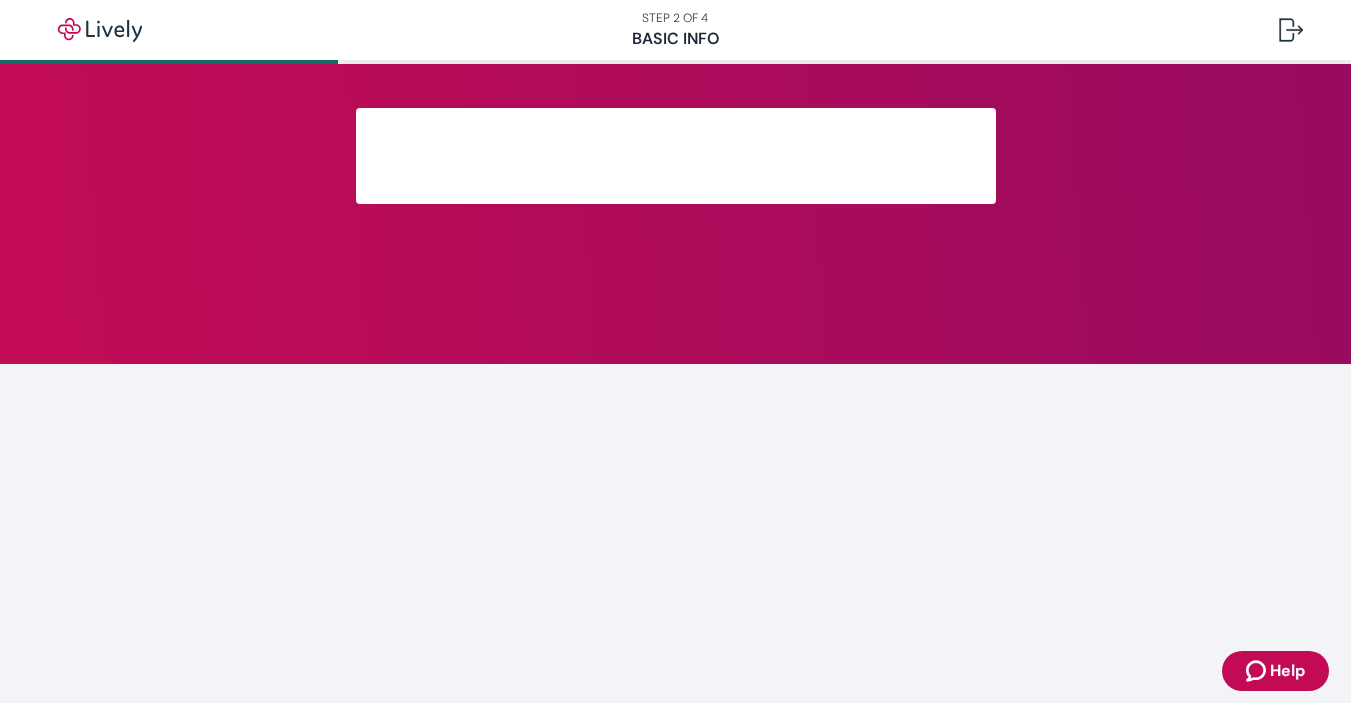 scroll, scrollTop: 0, scrollLeft: 0, axis: both 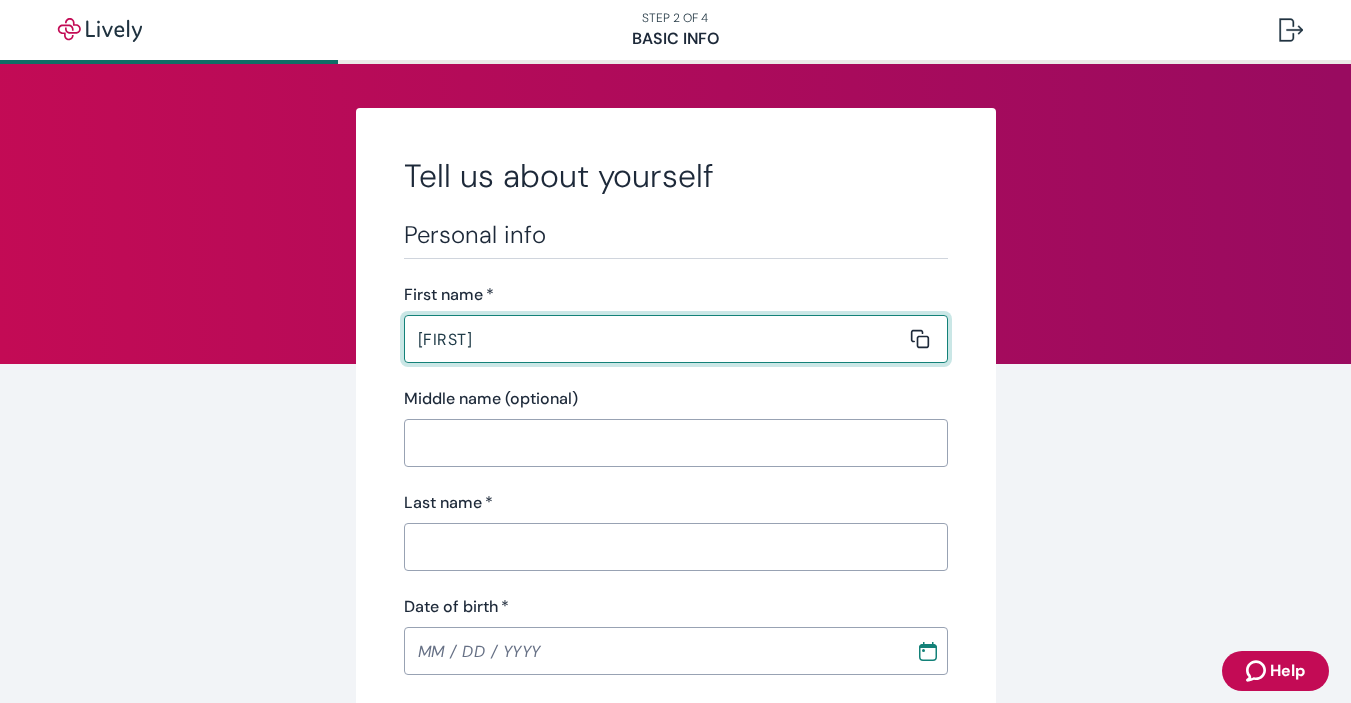 type on "[FIRST]" 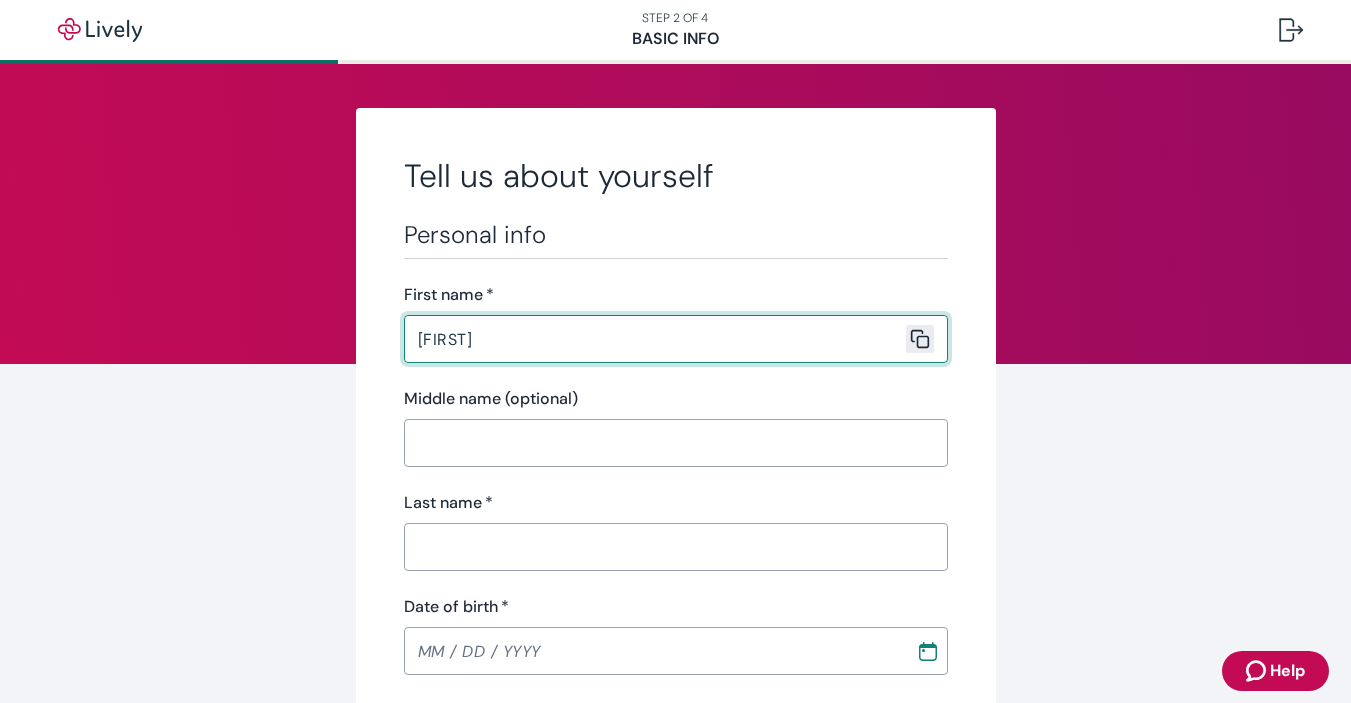 type 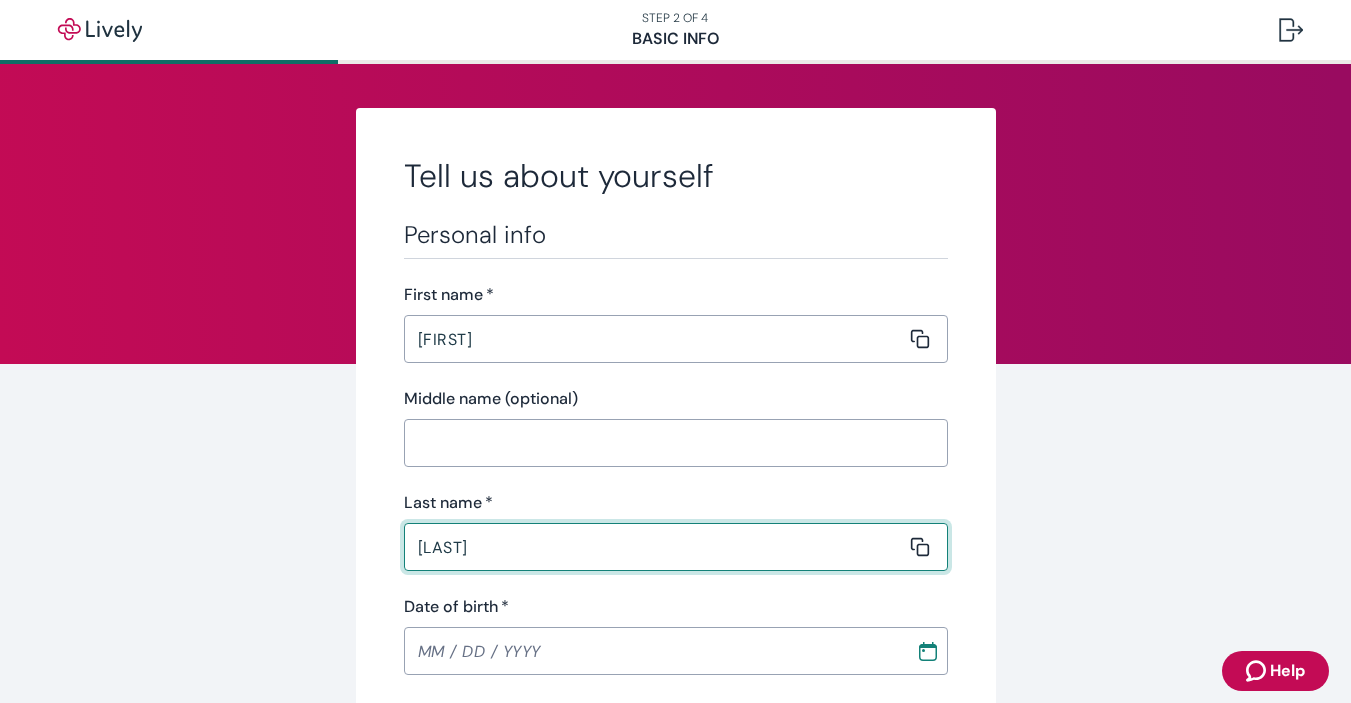 type on "[LAST]" 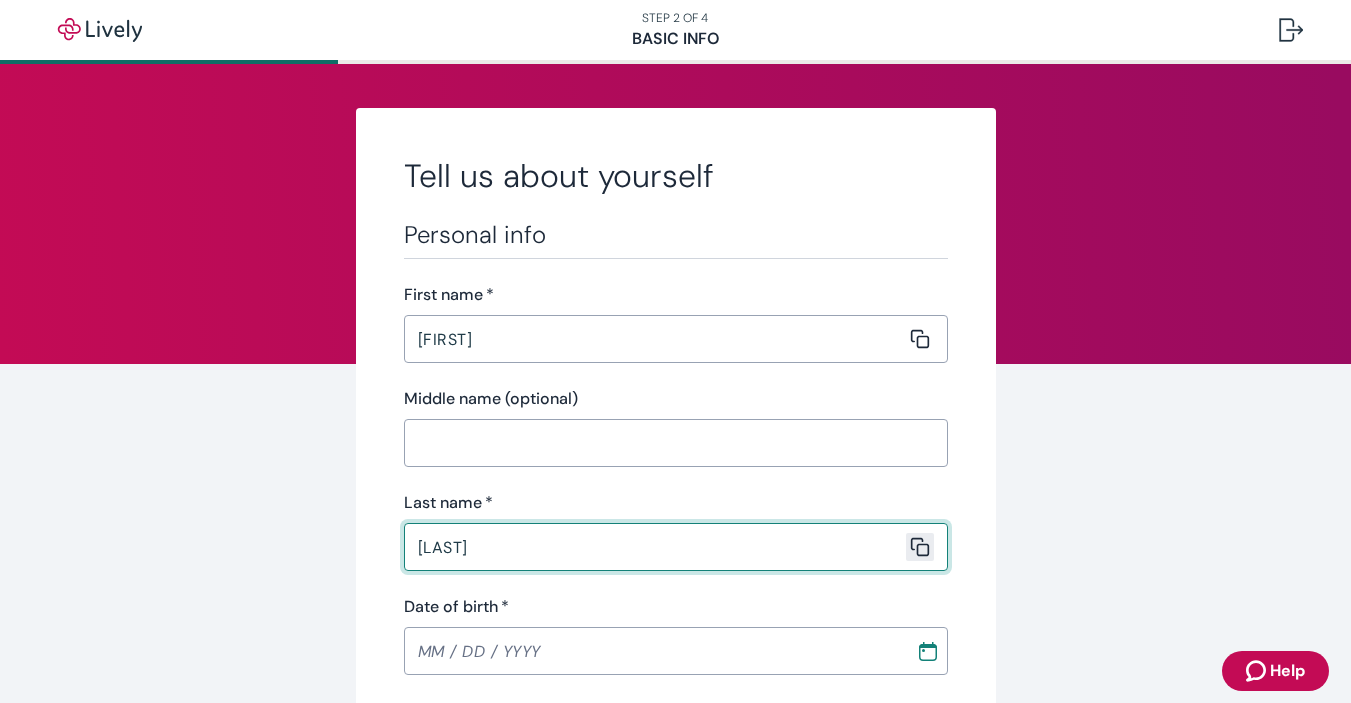 type 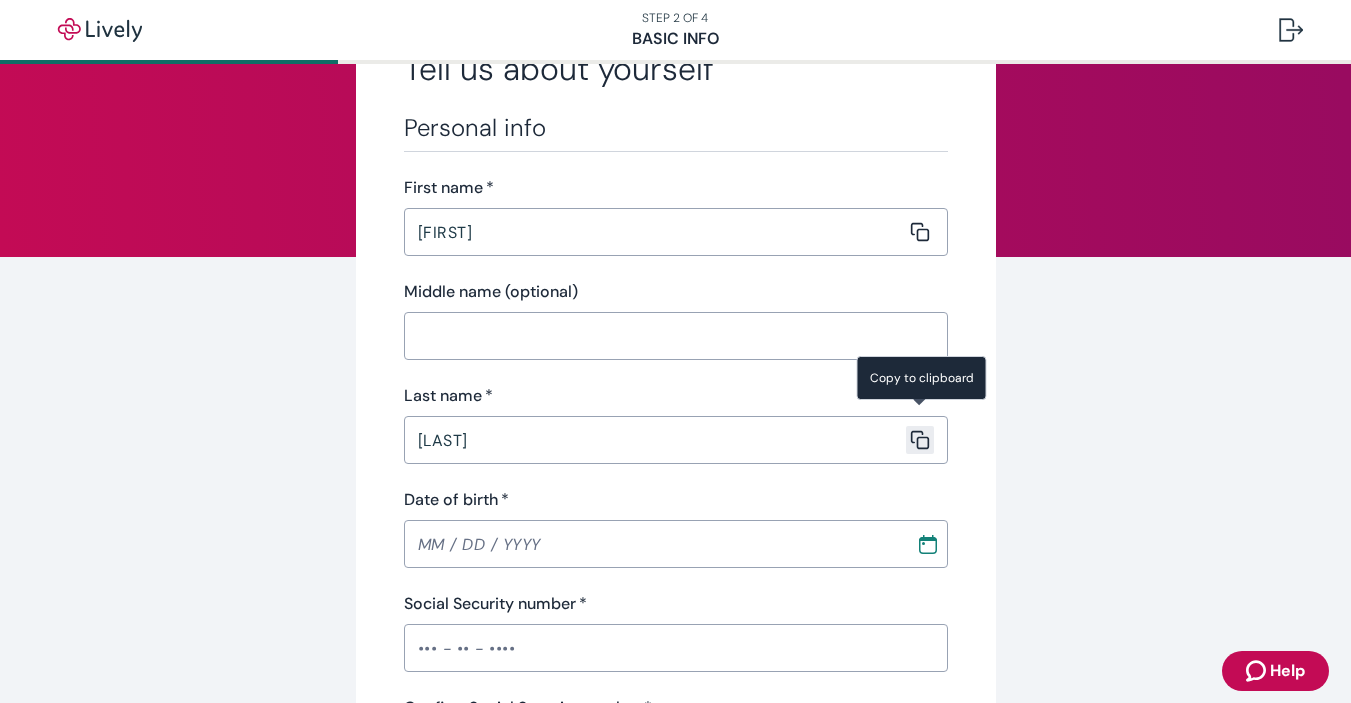 scroll, scrollTop: 119, scrollLeft: 0, axis: vertical 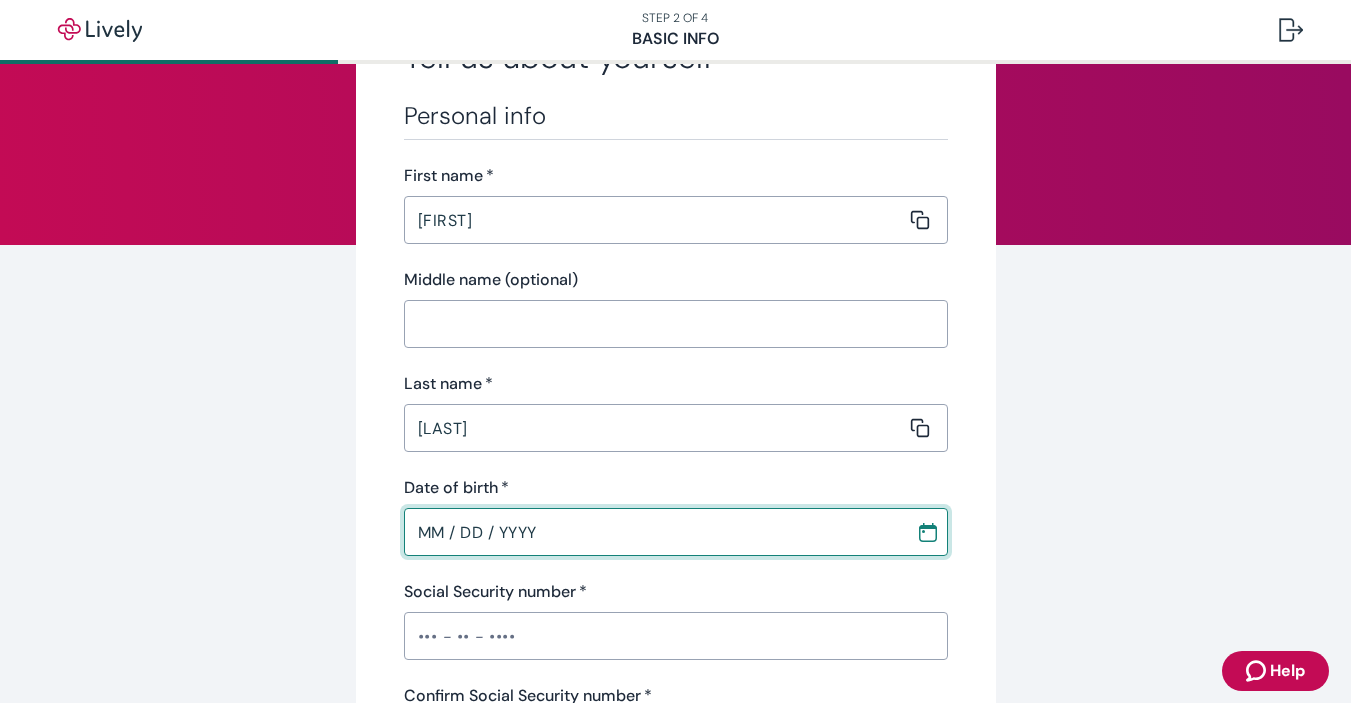 click on "MM / DD / YYYY" at bounding box center (653, 532) 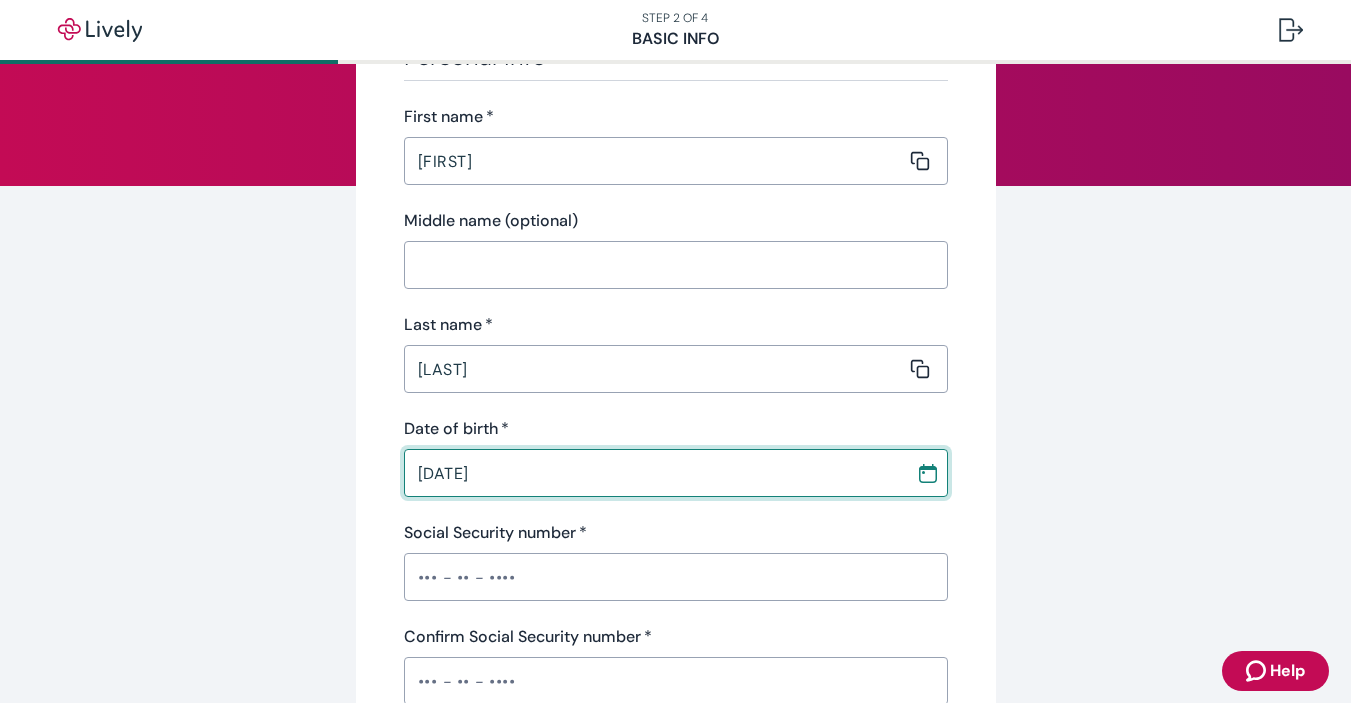 scroll, scrollTop: 185, scrollLeft: 0, axis: vertical 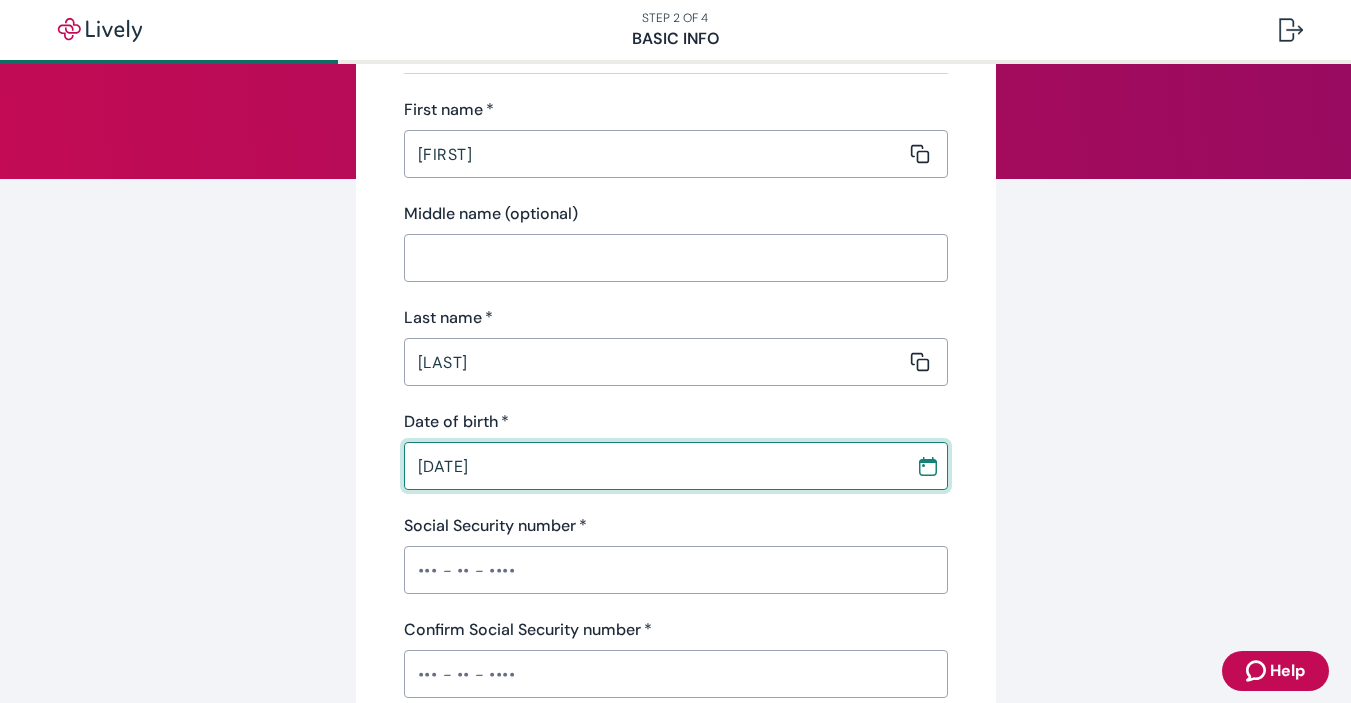 type on "[DATE]" 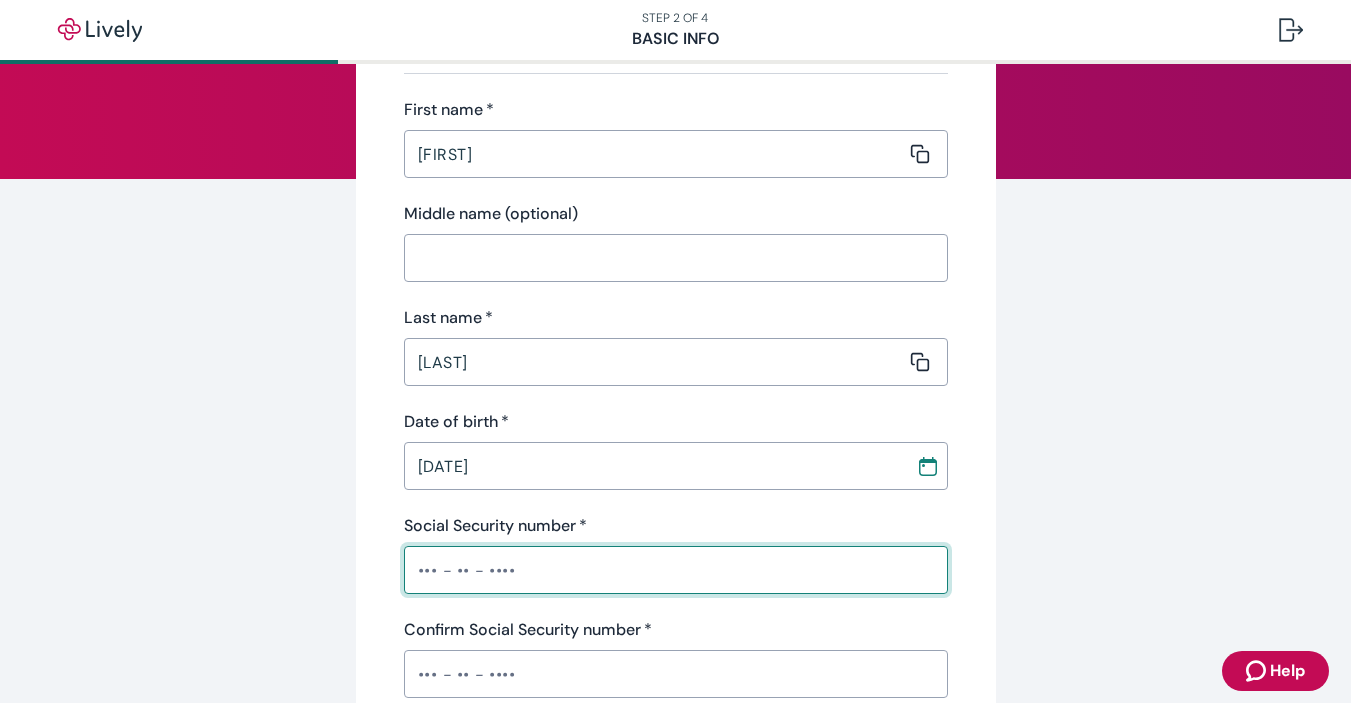 click on "Social Security number   *" at bounding box center [676, 570] 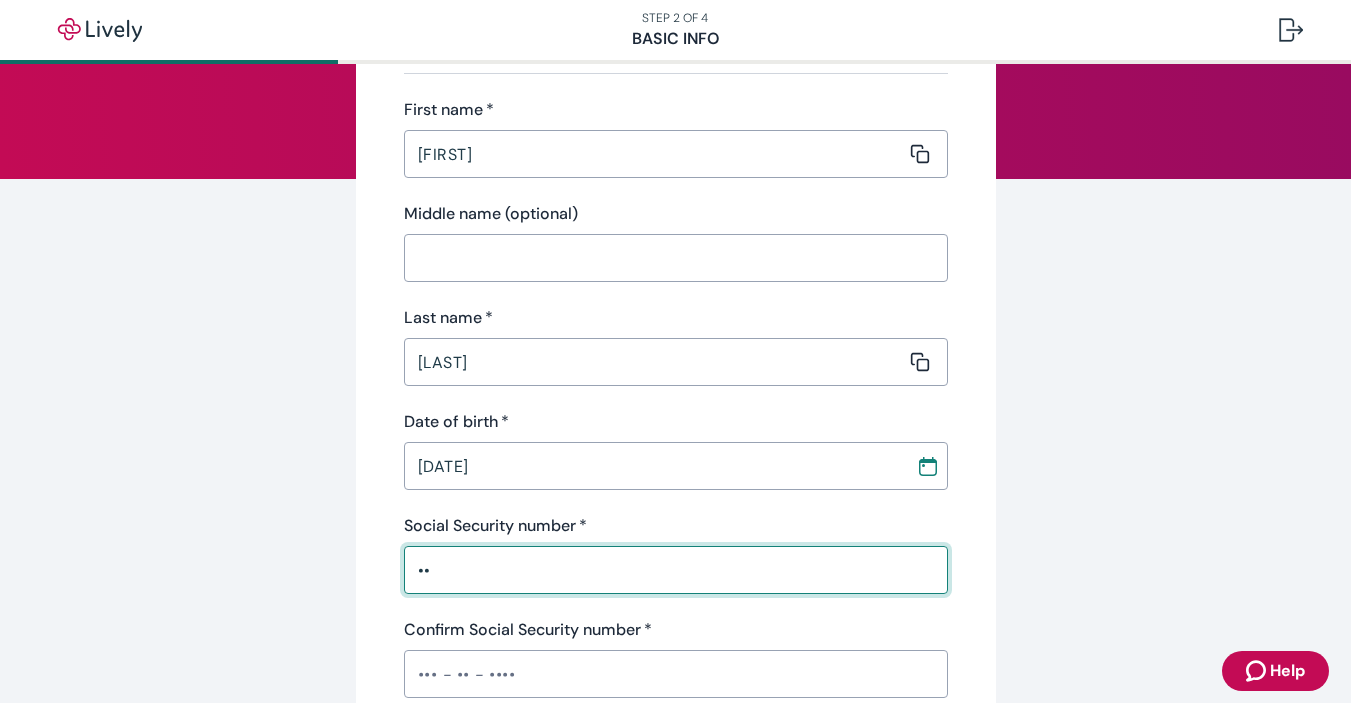 type on "•" 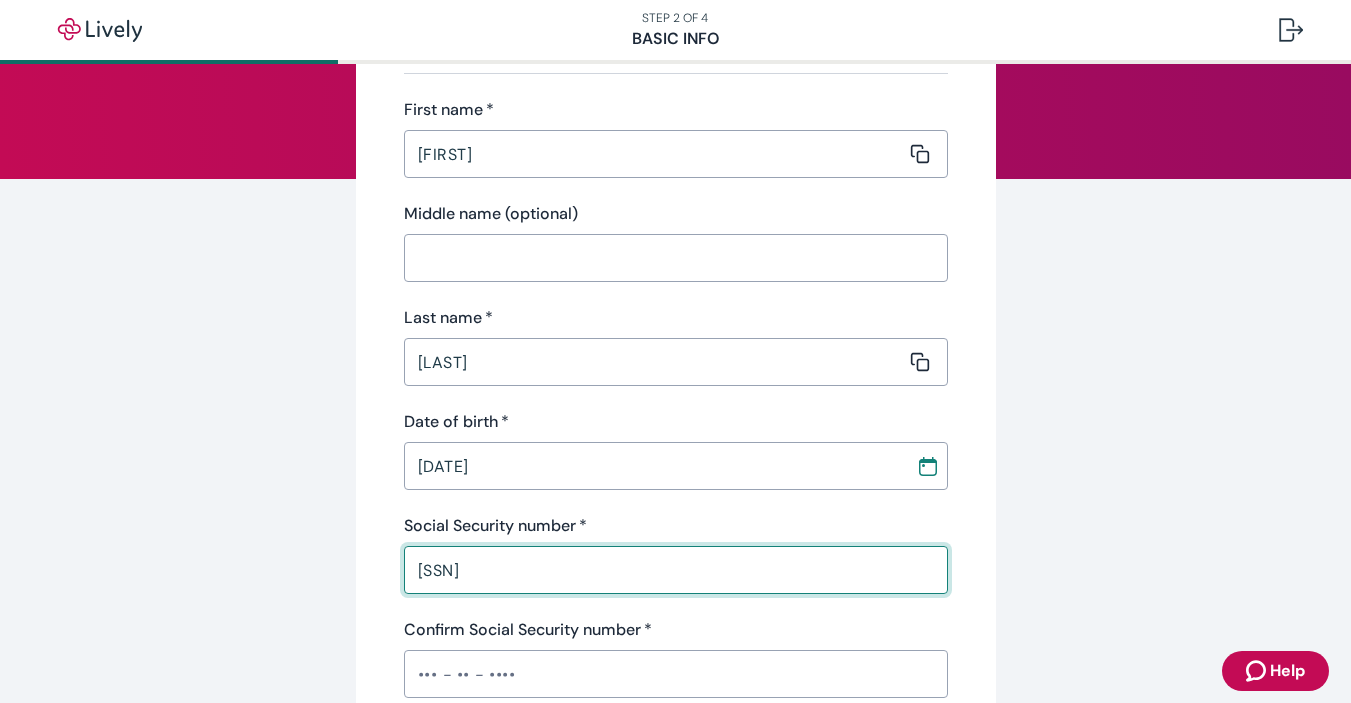 type on "[SSN]" 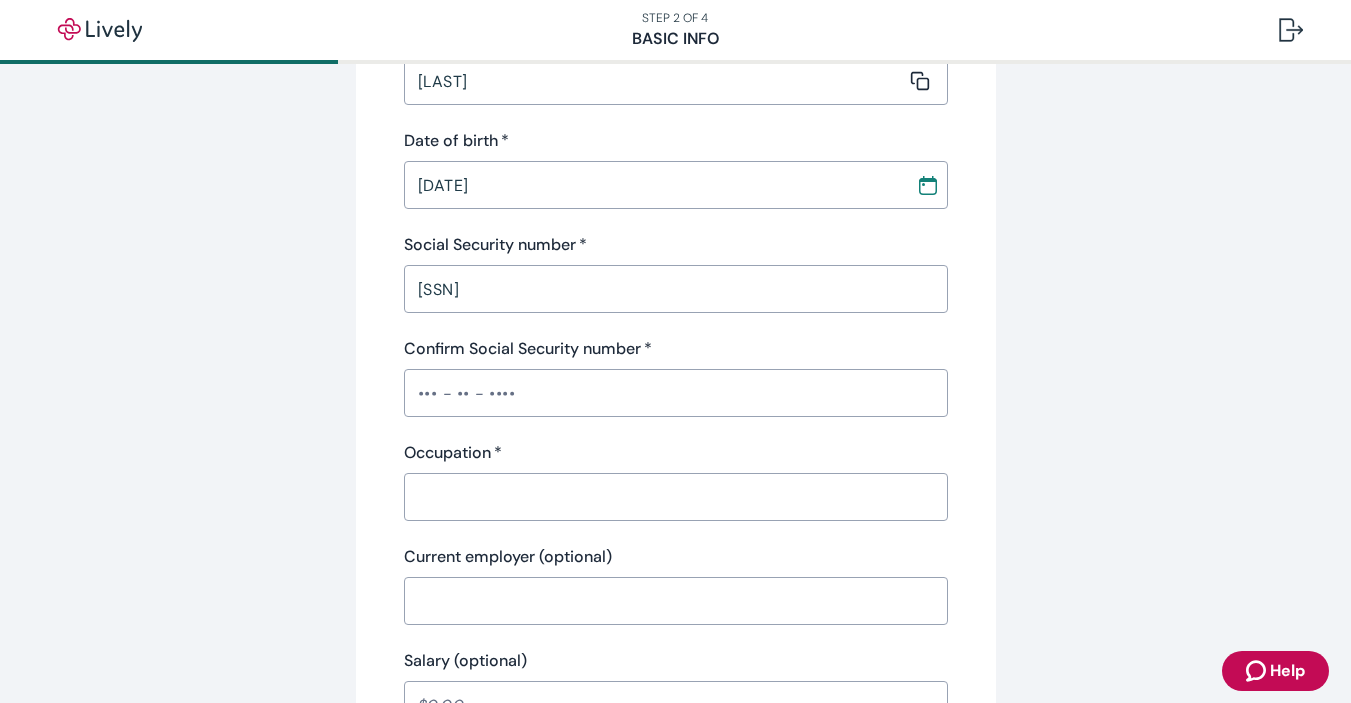 scroll, scrollTop: 467, scrollLeft: 0, axis: vertical 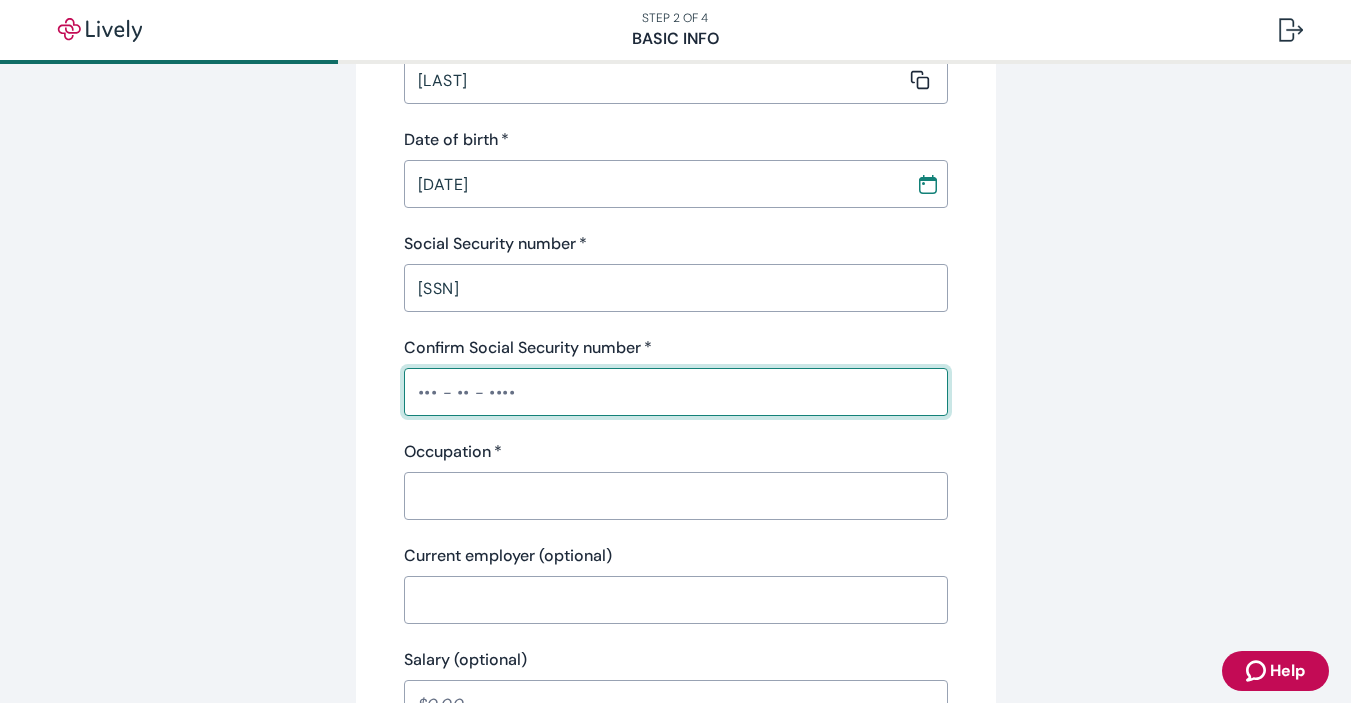 click on "Confirm Social Security number   *" at bounding box center [676, 392] 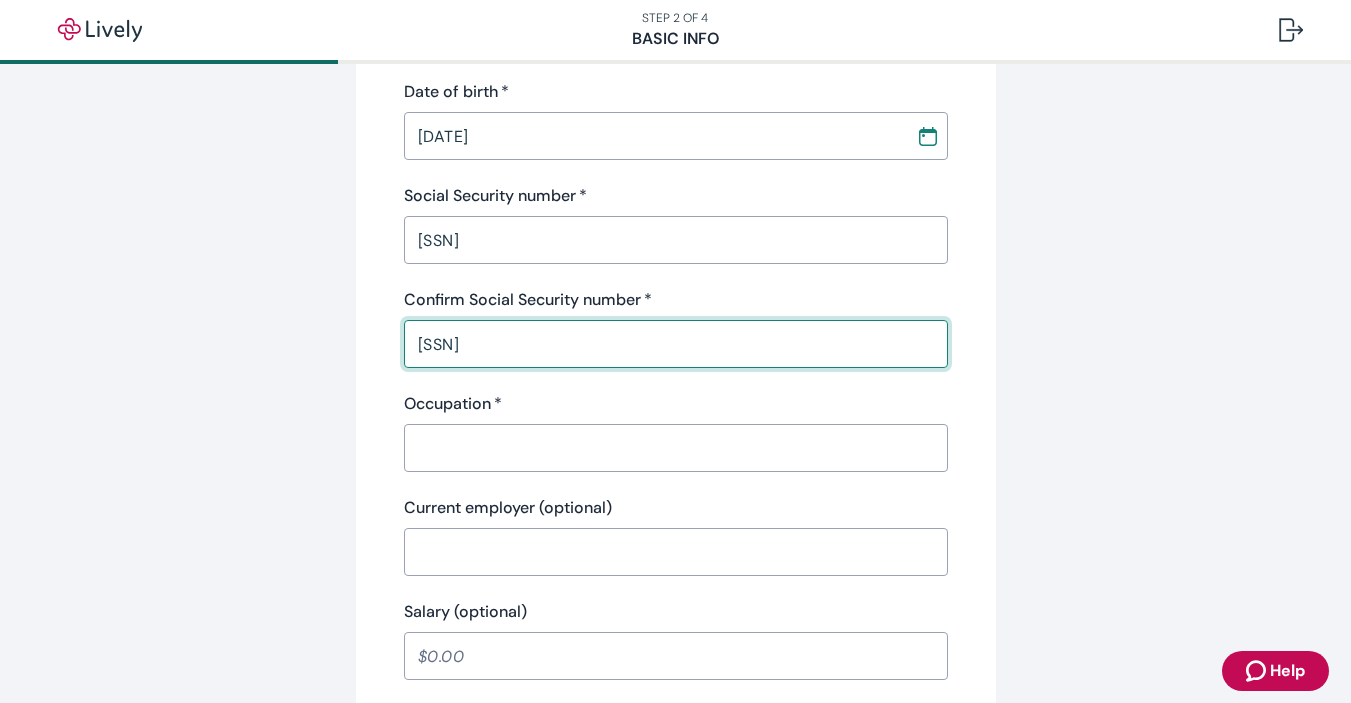 scroll, scrollTop: 523, scrollLeft: 0, axis: vertical 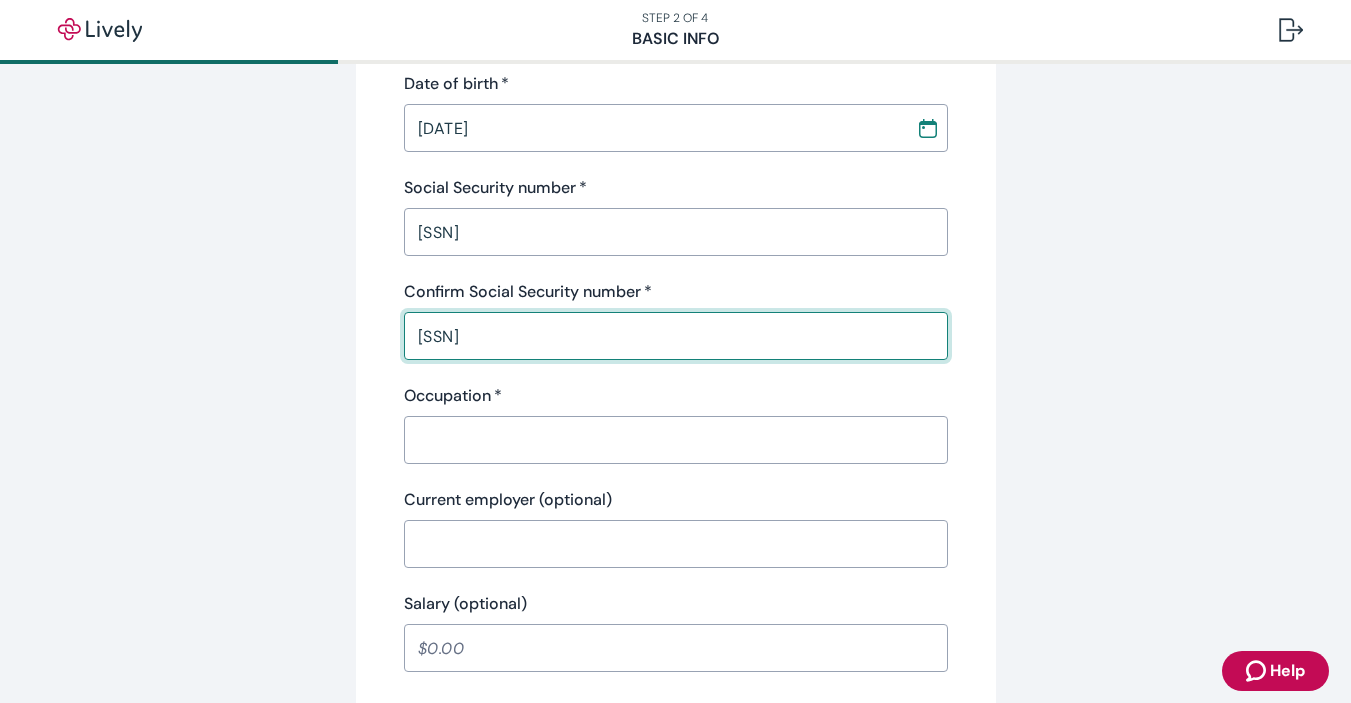 type on "[SSN]" 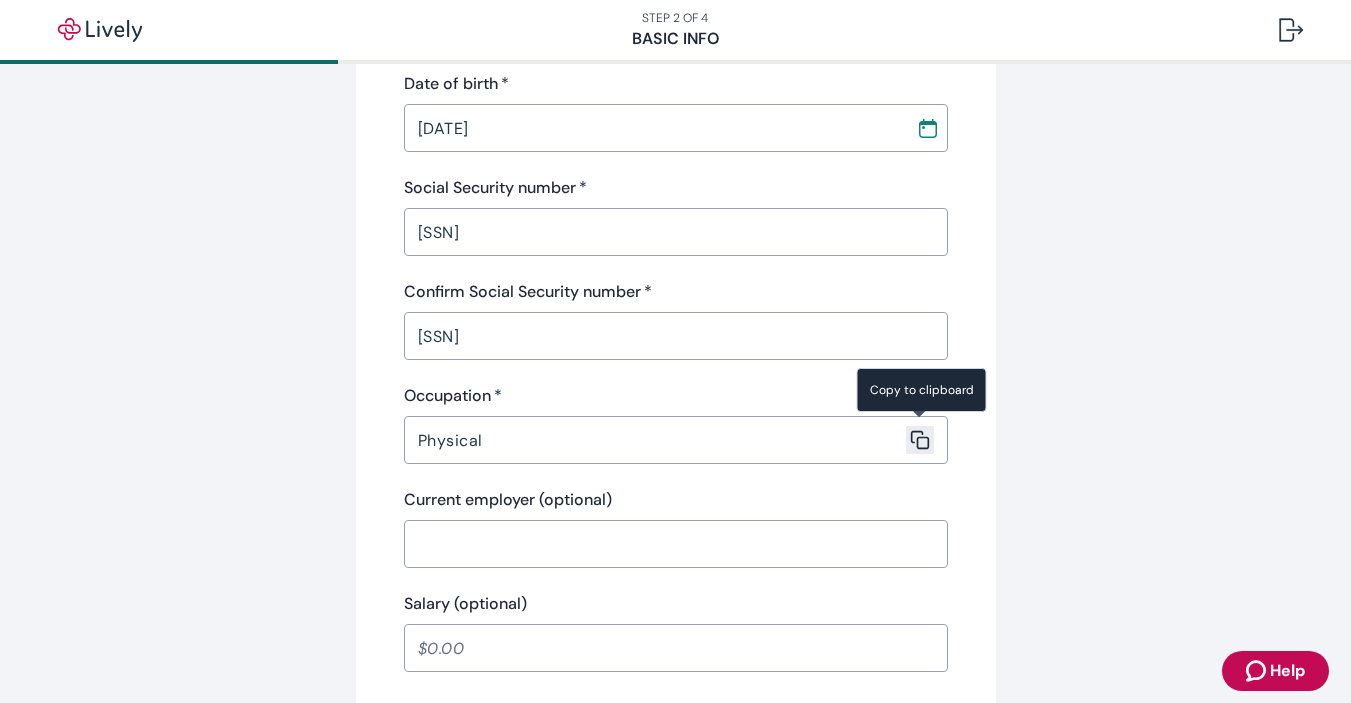click 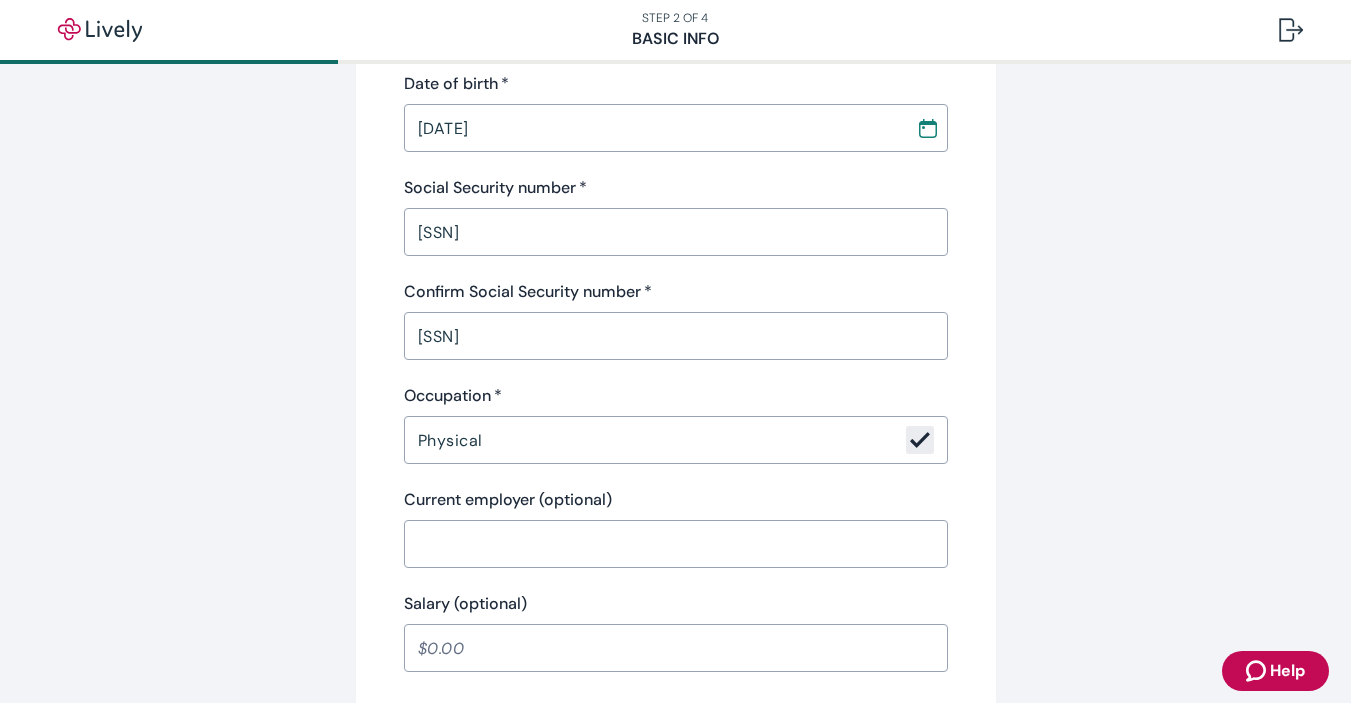 click on "Physical" at bounding box center [655, 440] 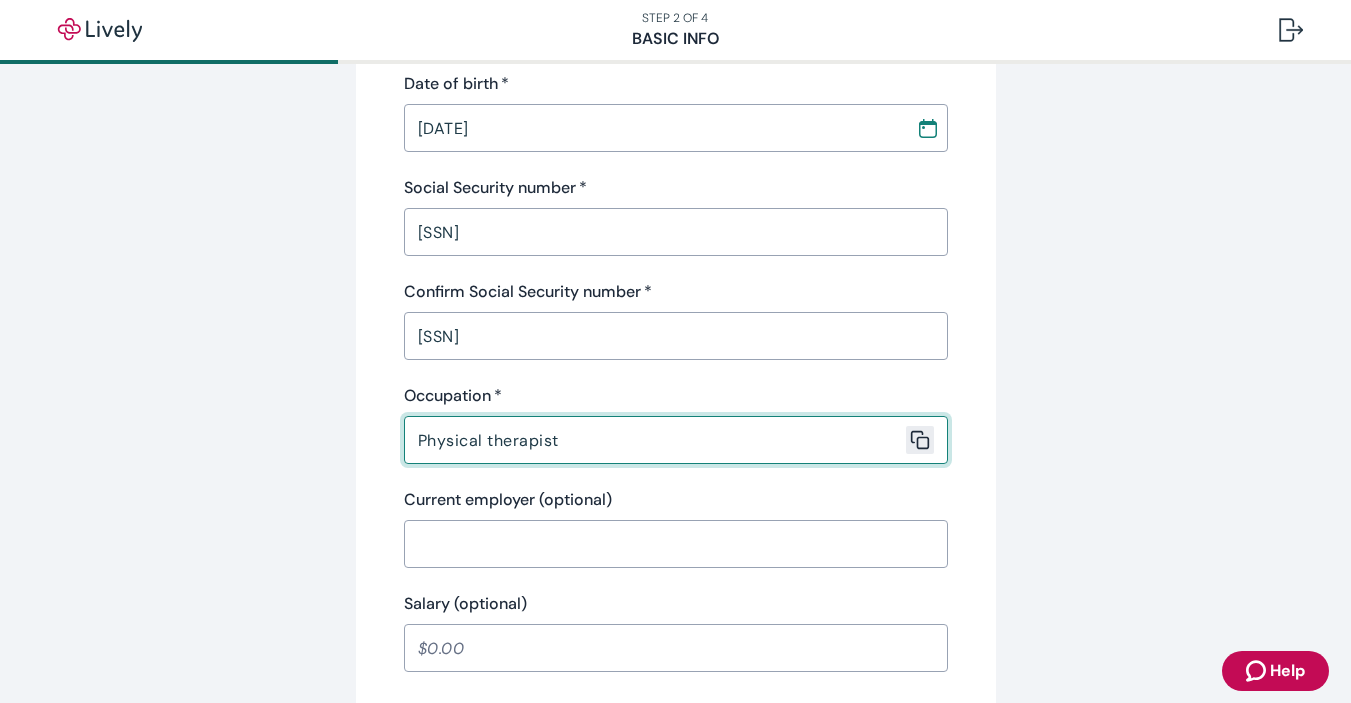 type on "Physical therapist" 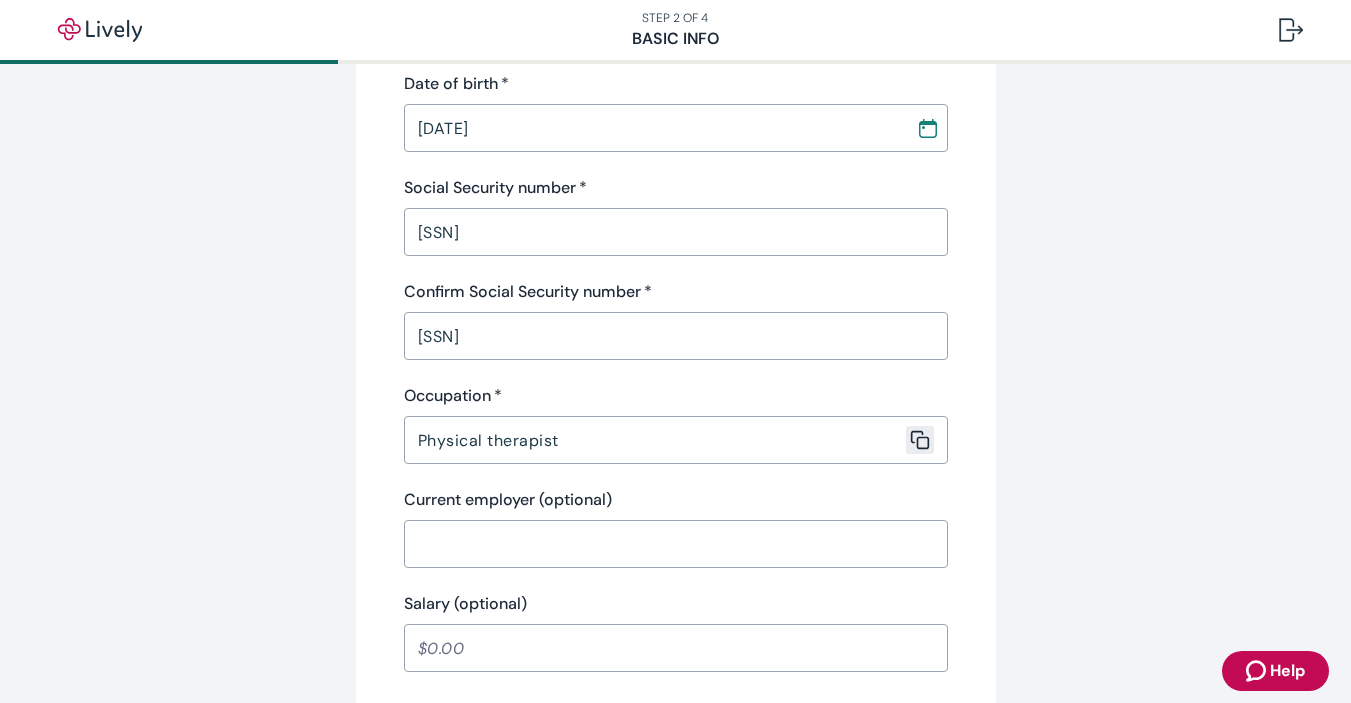 click on "Tell us about yourself Personal info First name   * [FIRST] ​ Middle name (optional) ​ Last name   * [LAST] ​ Date of birth   * [DATE] ​ Social Security number   * [SSN] ​ Confirm Social Security number   * [SSN] ​ Occupation   * ​ Current employer (optional) ​ Salary (optional) ​ Contact info Phone number   * [PHONE] ​ Home address   * [NUMBER] [STREET] ​ ​ City   * [CITY] ​ State * [STATE] ​ Zip code   * [ZIP] ​ Is this your mailing address? * Yes No Back Continue" at bounding box center (676, 518) 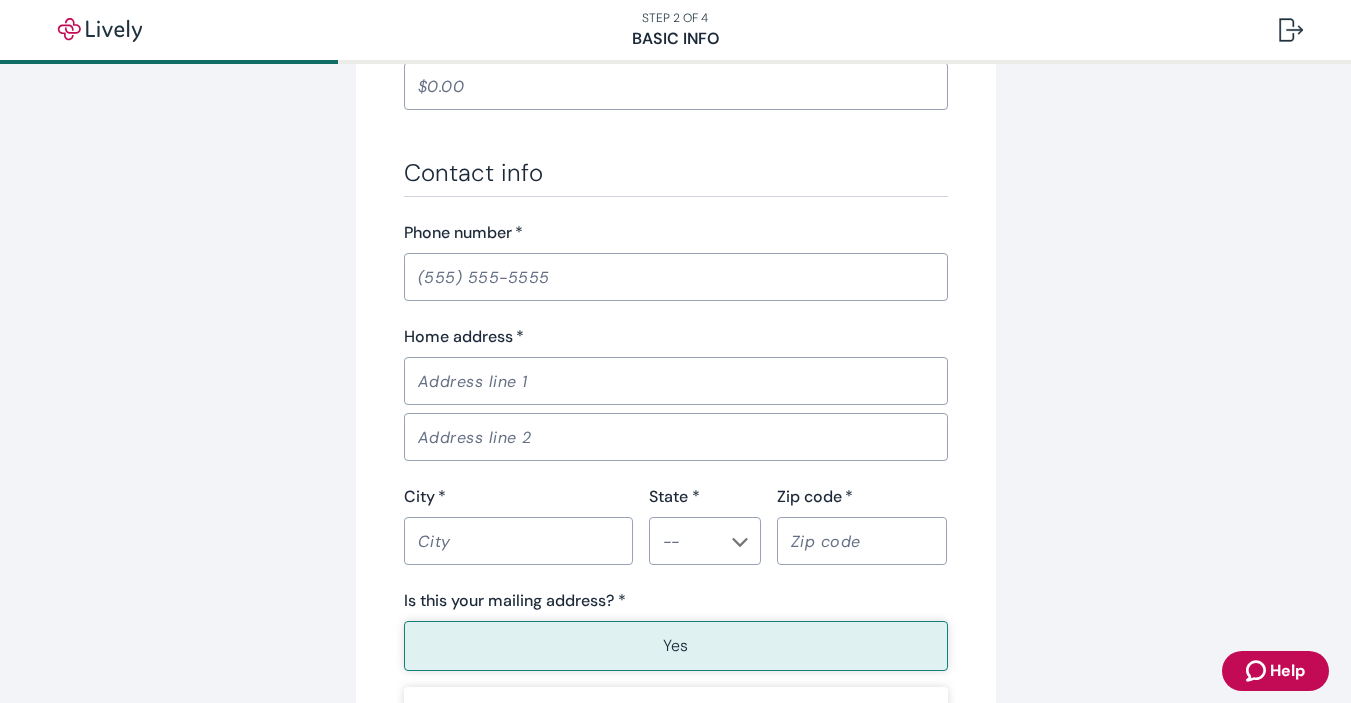 scroll, scrollTop: 1091, scrollLeft: 0, axis: vertical 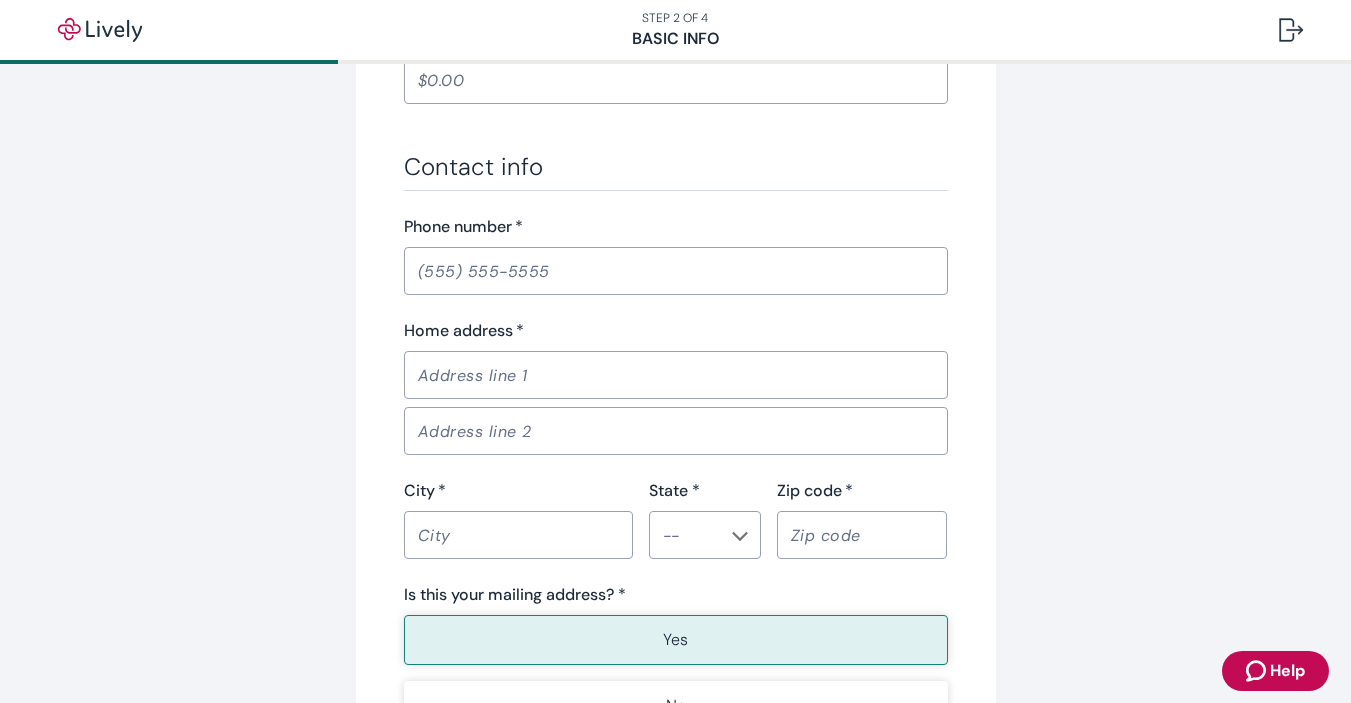 click on "Phone number   *" at bounding box center [676, 271] 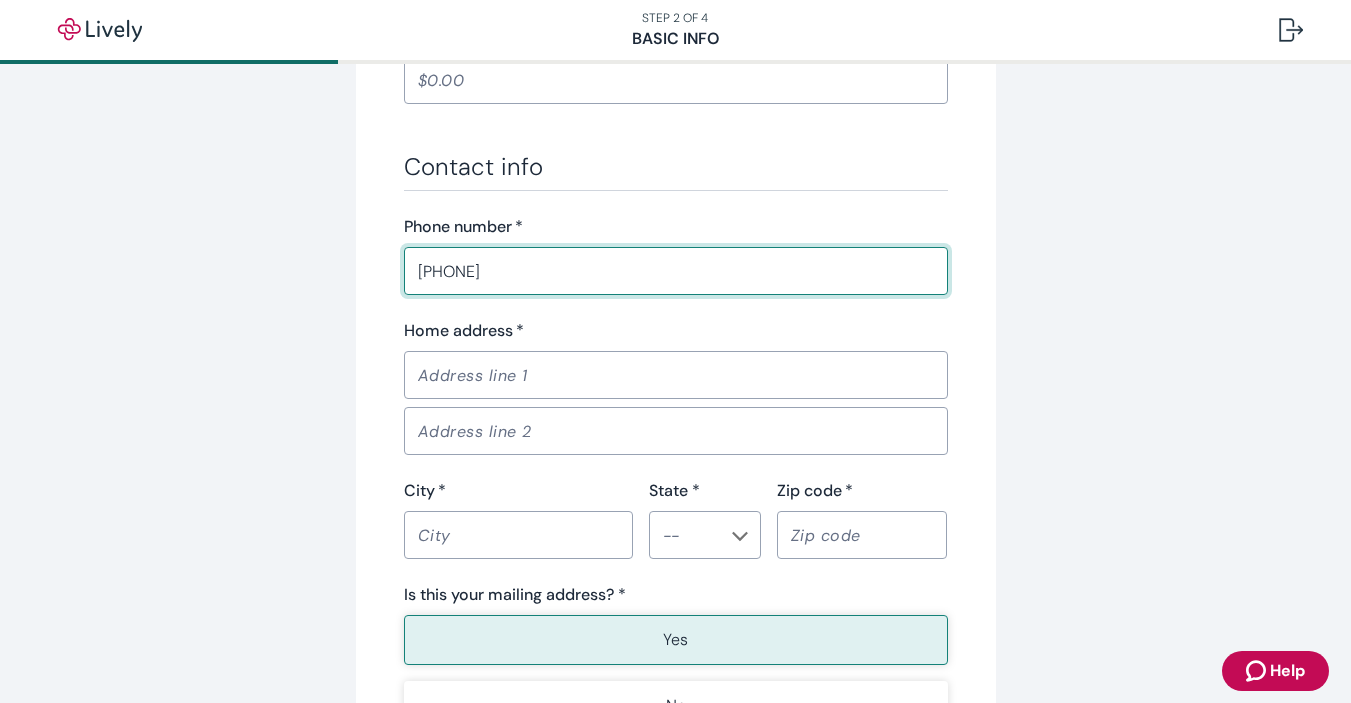 type on "[PHONE]" 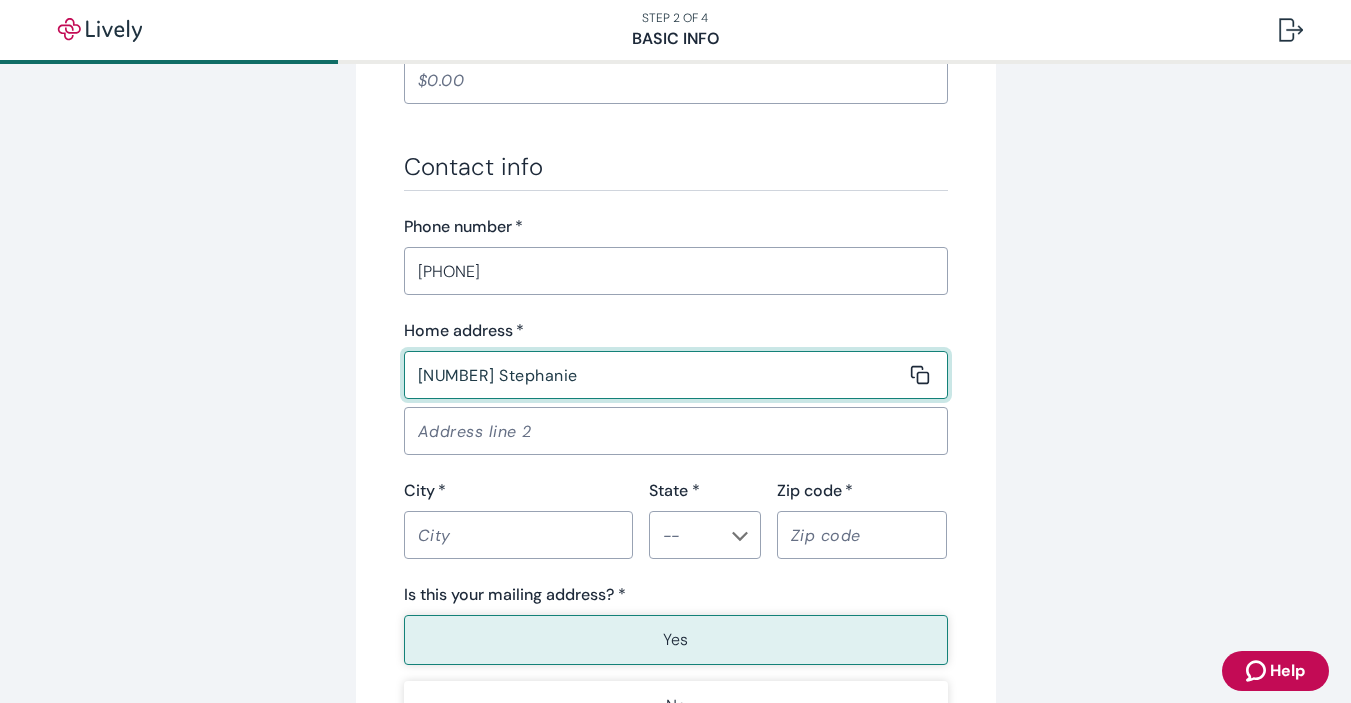 type on "[NUMBER] [STREET]" 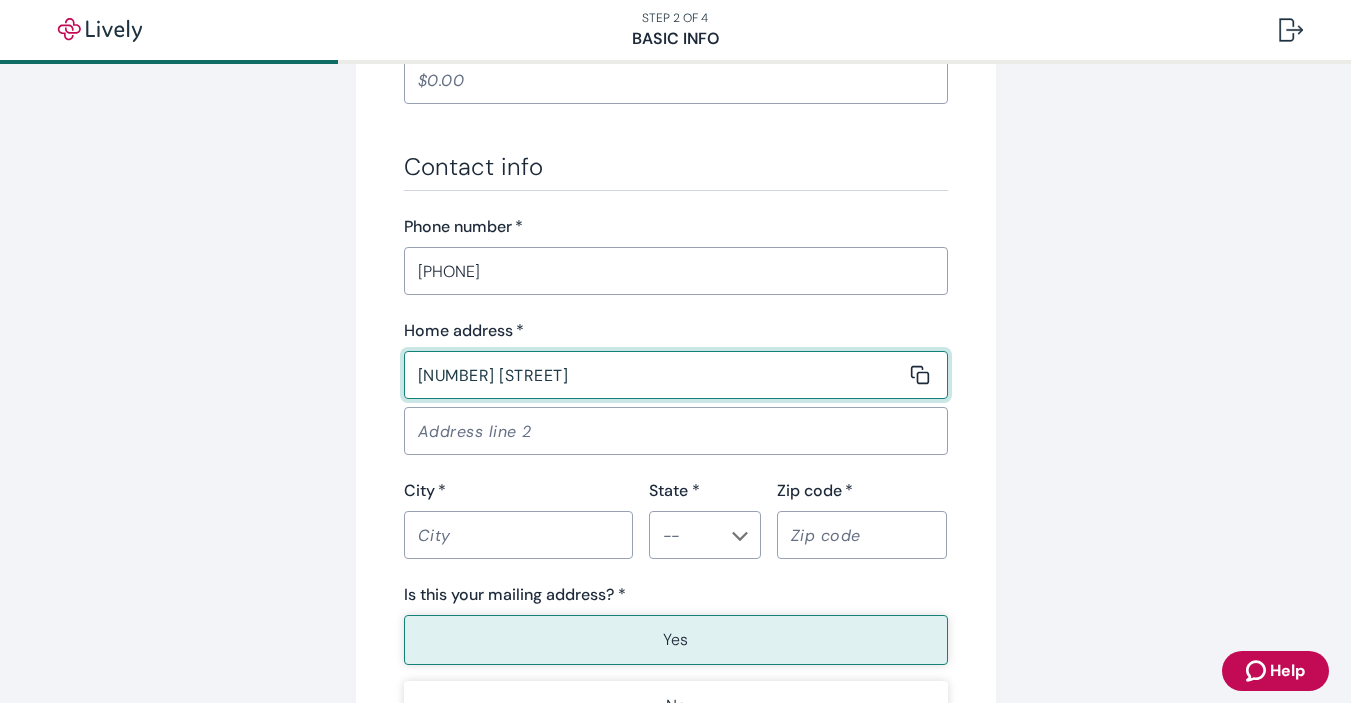 click on "Tell us about yourself Personal info First name   * [FIRST] ​ Middle name (optional) ​ Last name   * [LAST] ​ Date of birth   * [DATE] ​ Social Security number   * [SSN] ​ Confirm Social Security number   * [SSN] ​ Occupation   * Physical therapist ​ Current employer (optional) ​ Salary (optional) ​ Contact info Phone number   * [PHONE] ​ Home address   * [NUMBER] [STREET] ​ ​ City   * [CITY] ​ State * [STATE] ​ Zip code   * [ZIP] ​ Is this your mailing address? * Yes No Back Continue" at bounding box center [676, -50] 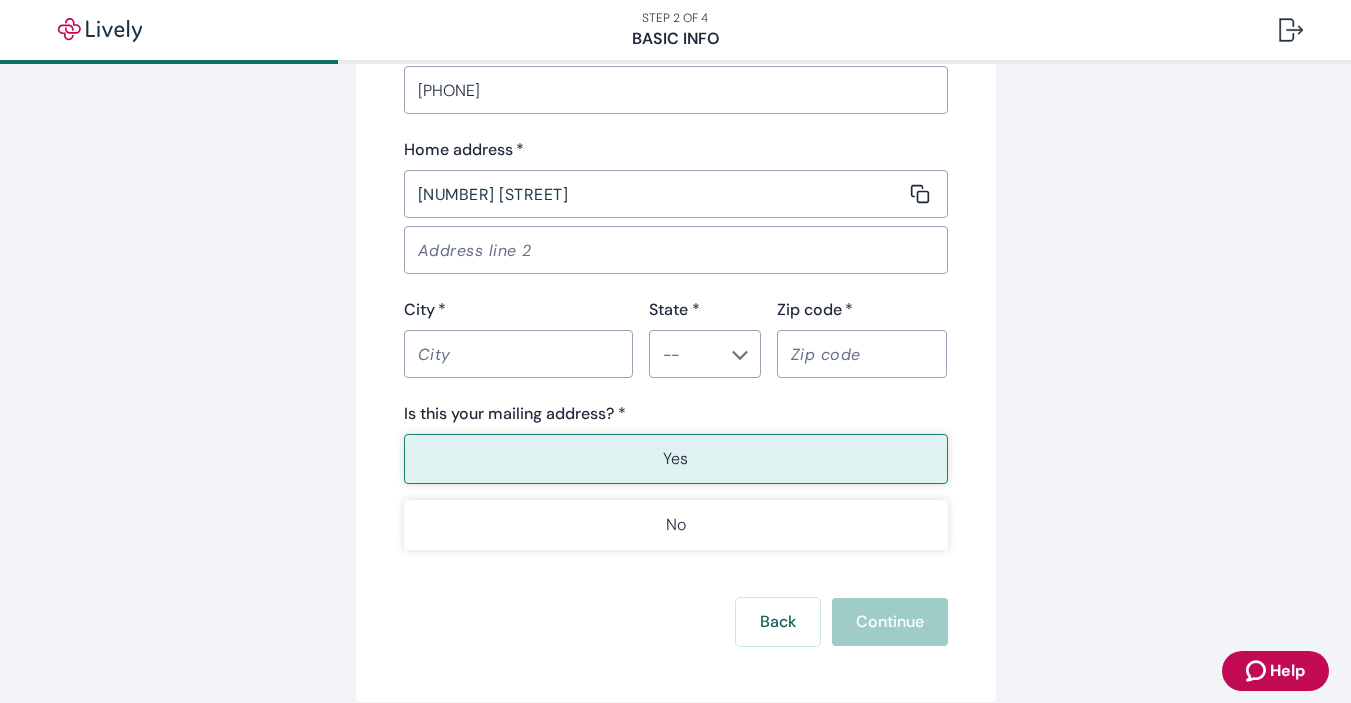 scroll, scrollTop: 1273, scrollLeft: 0, axis: vertical 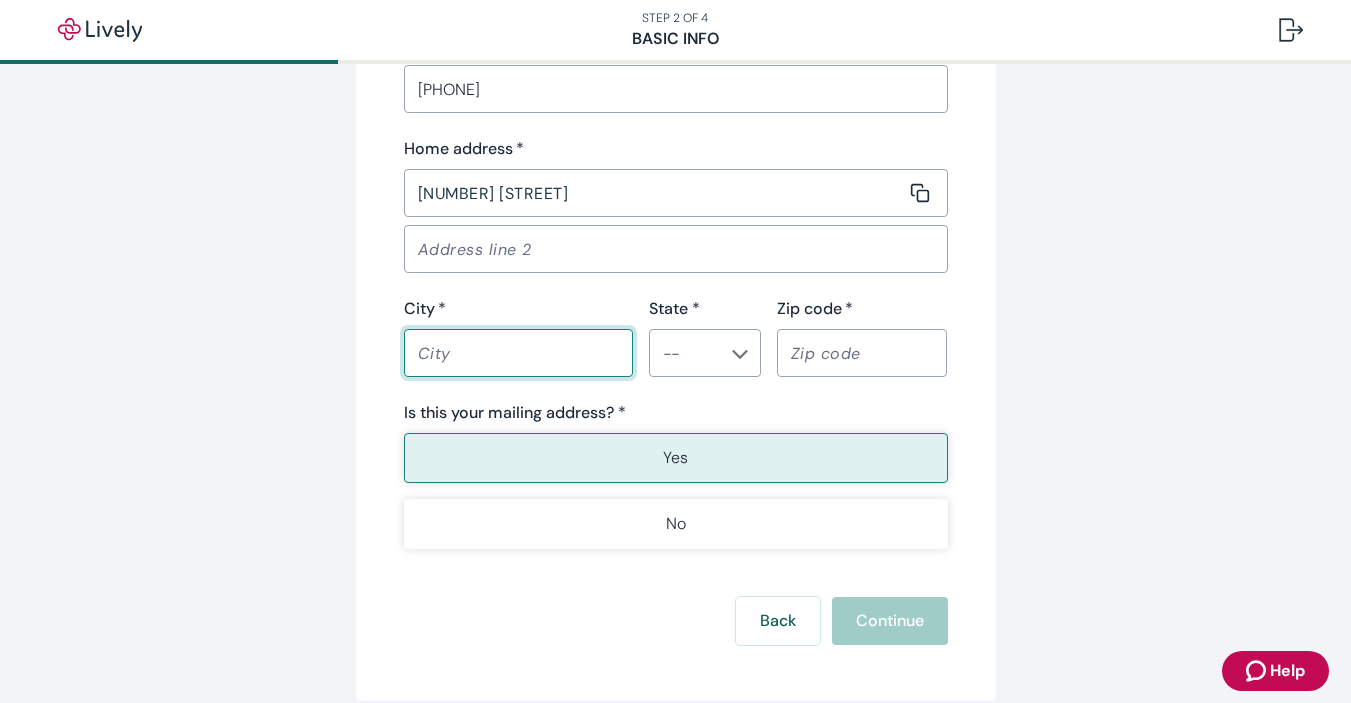 click on "City   *" at bounding box center [511, 353] 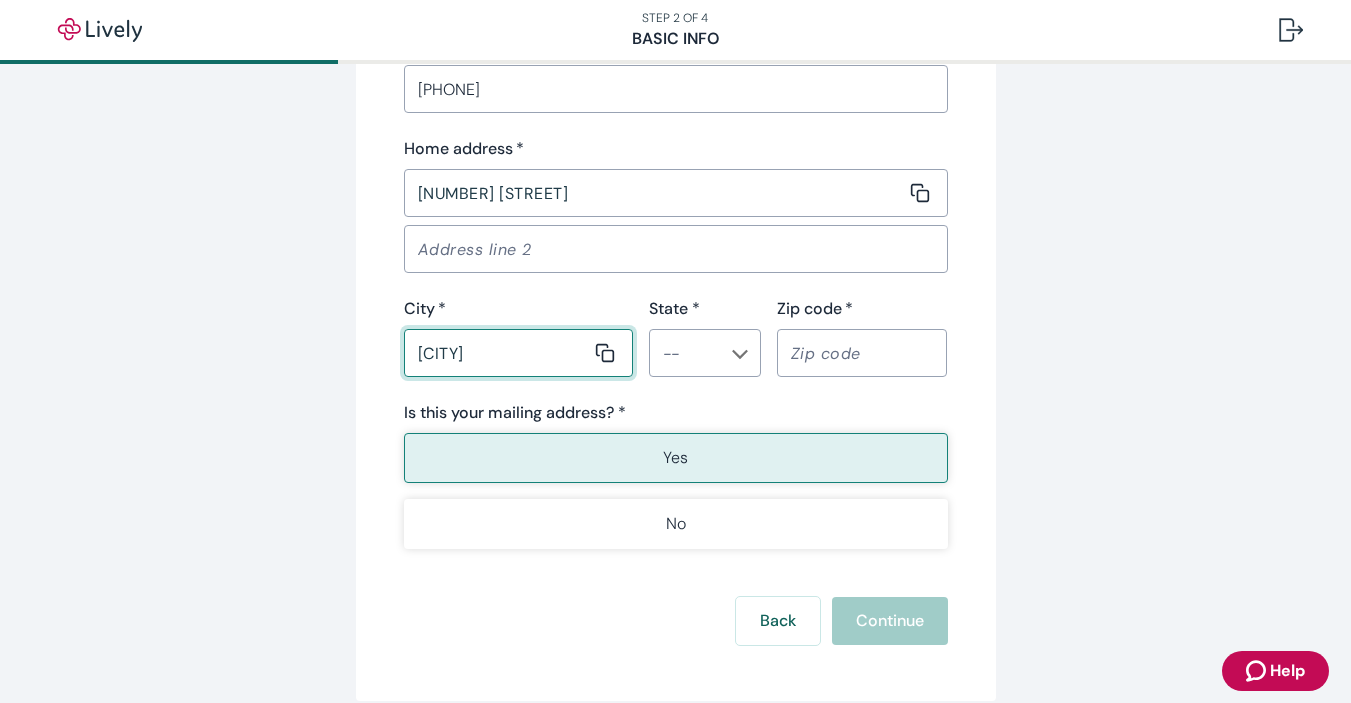 click on "State *" at bounding box center (688, 353) 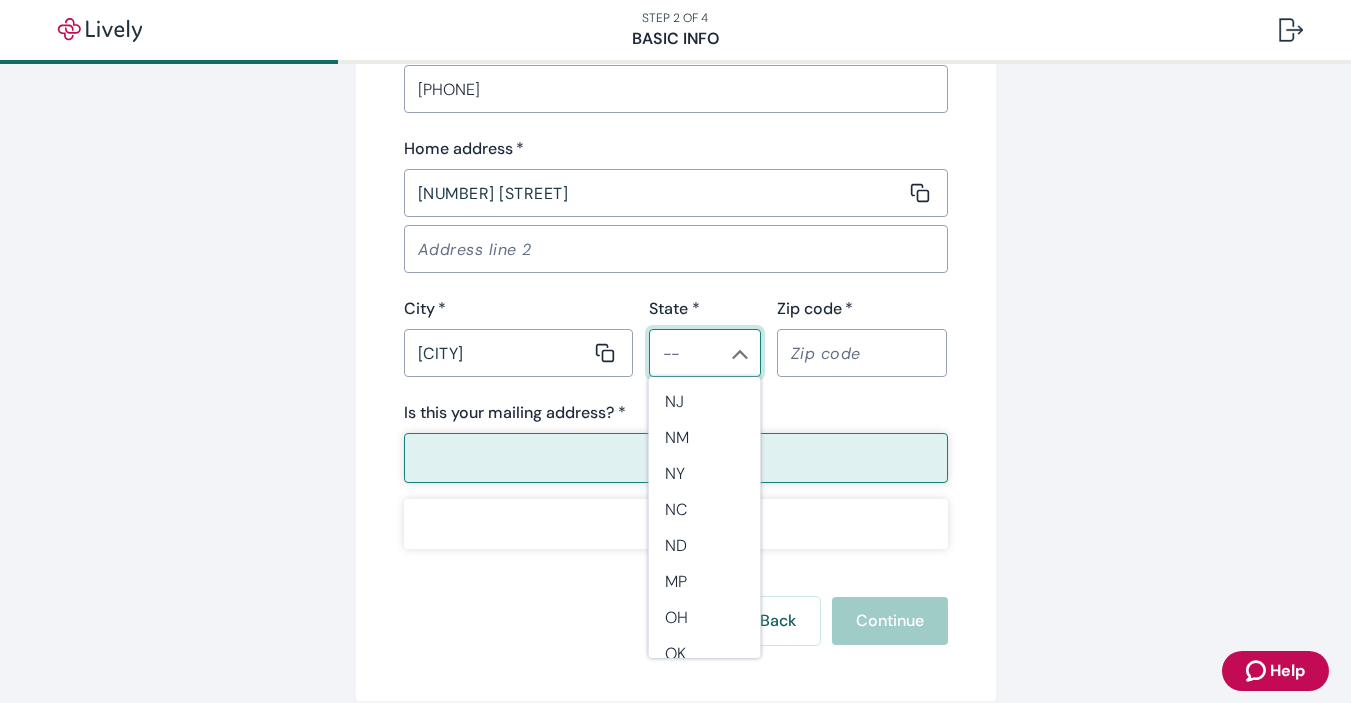 scroll, scrollTop: 1781, scrollLeft: 0, axis: vertical 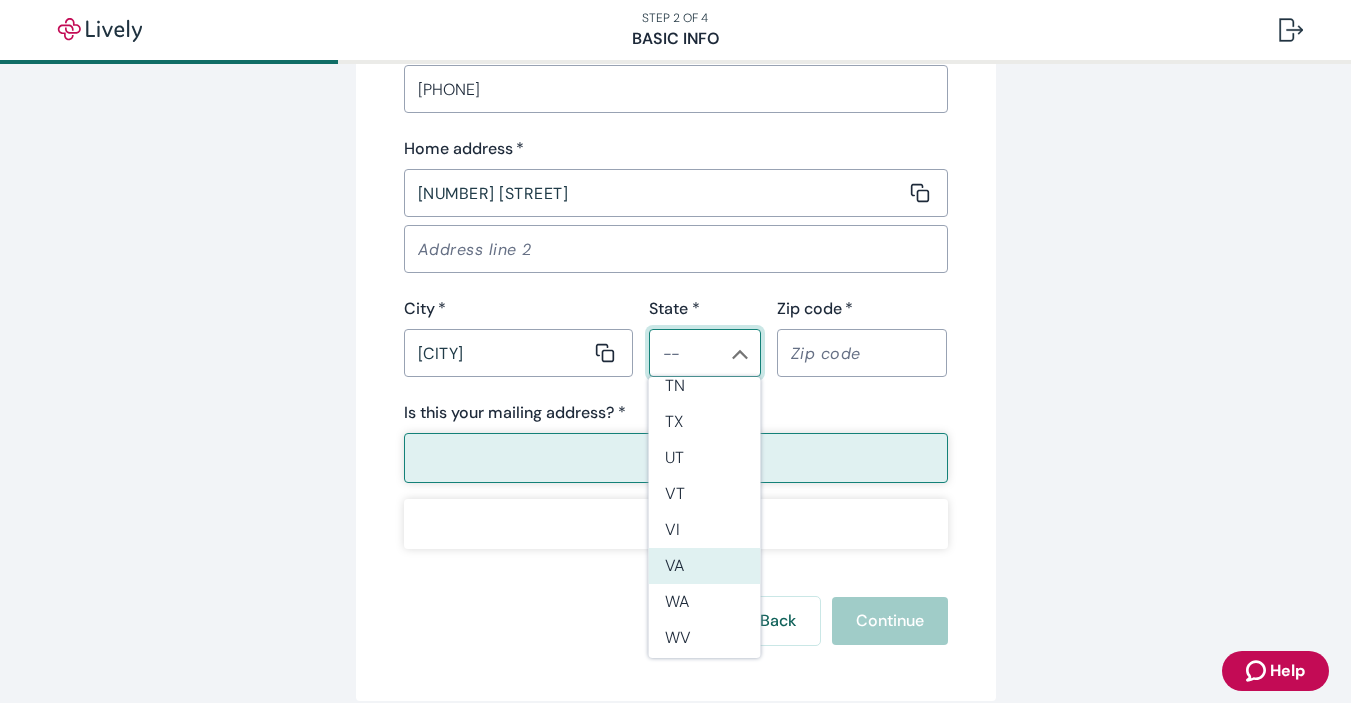 click on "VA" at bounding box center (705, 566) 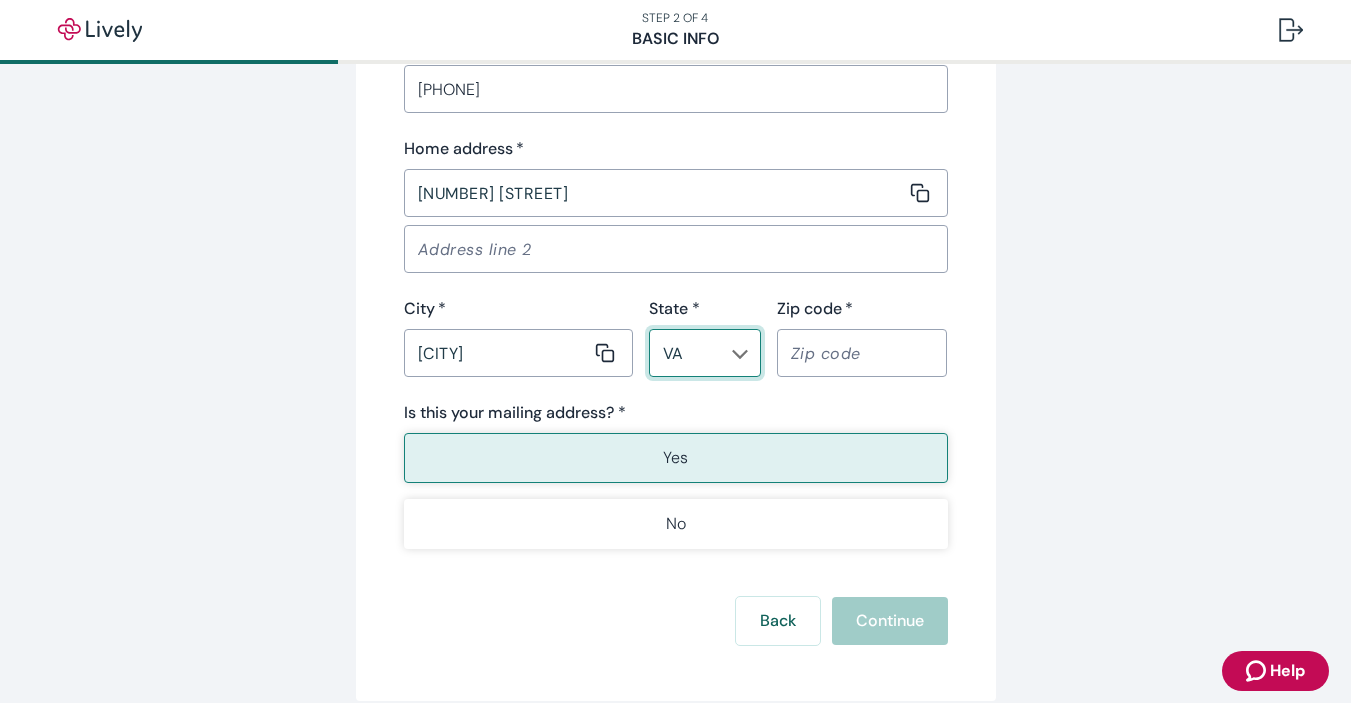 click on "Zip code   *" at bounding box center [855, 353] 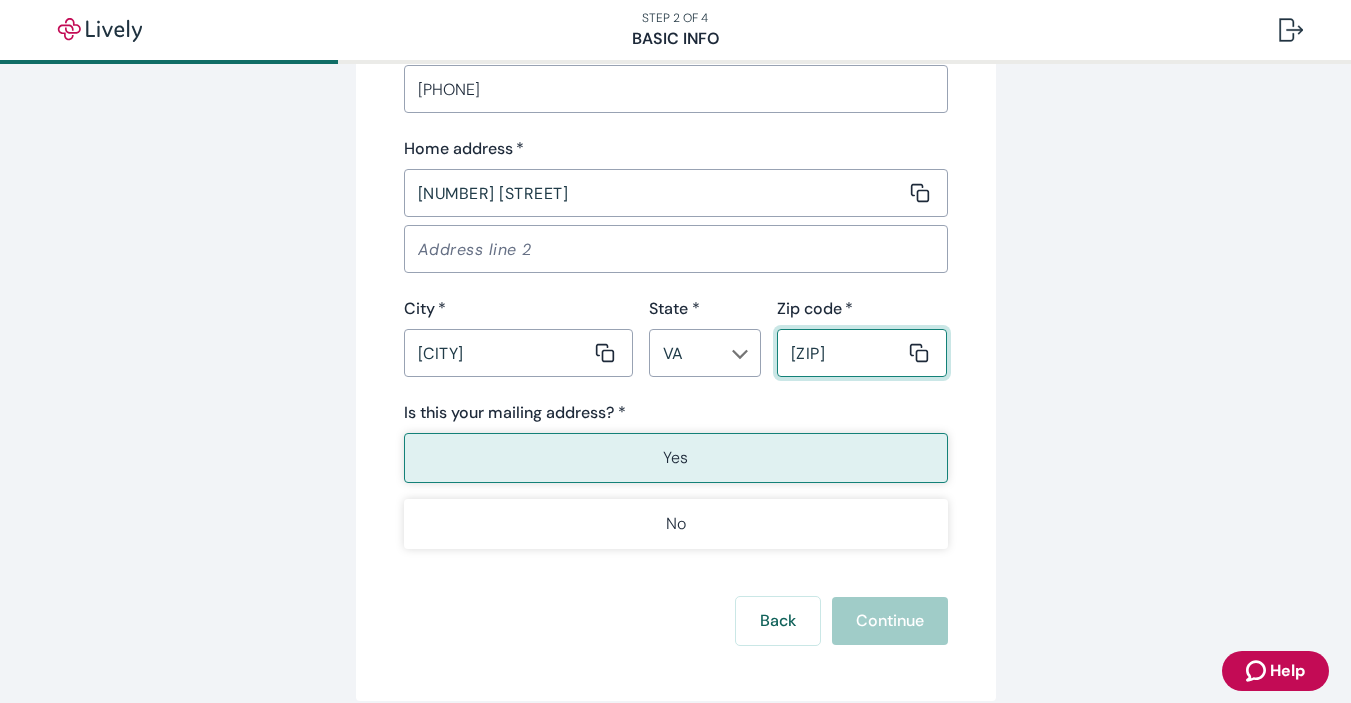 type on "[ZIP]" 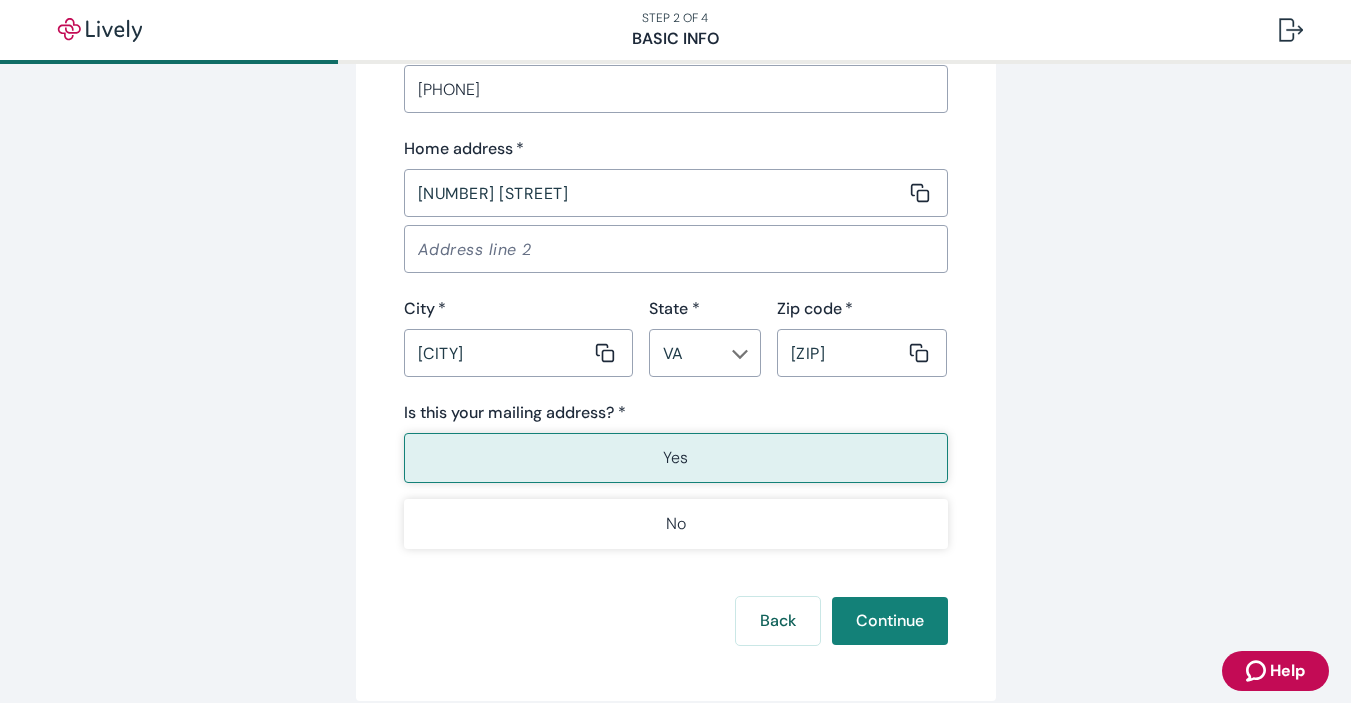 click on "Tell us about yourself Personal info First name   * [FIRST] ​ Middle name (optional) ​ Last name   * [LAST] ​ Date of birth   * [DATE] ​ Social Security number   * [SSN] ​ Confirm Social Security number   * [SSN] ​ Occupation   * Physical therapist ​ Current employer (optional) ​ Salary (optional) ​ Contact info Phone number   * [PHONE] ​ Home address   * [NUMBER] [STREET] ​ ​ City   * [CITY] ​ State * [STATE] ​ Zip code   * [ZIP] ​ Is this your mailing address? * Yes No Back Continue" at bounding box center [676, -232] 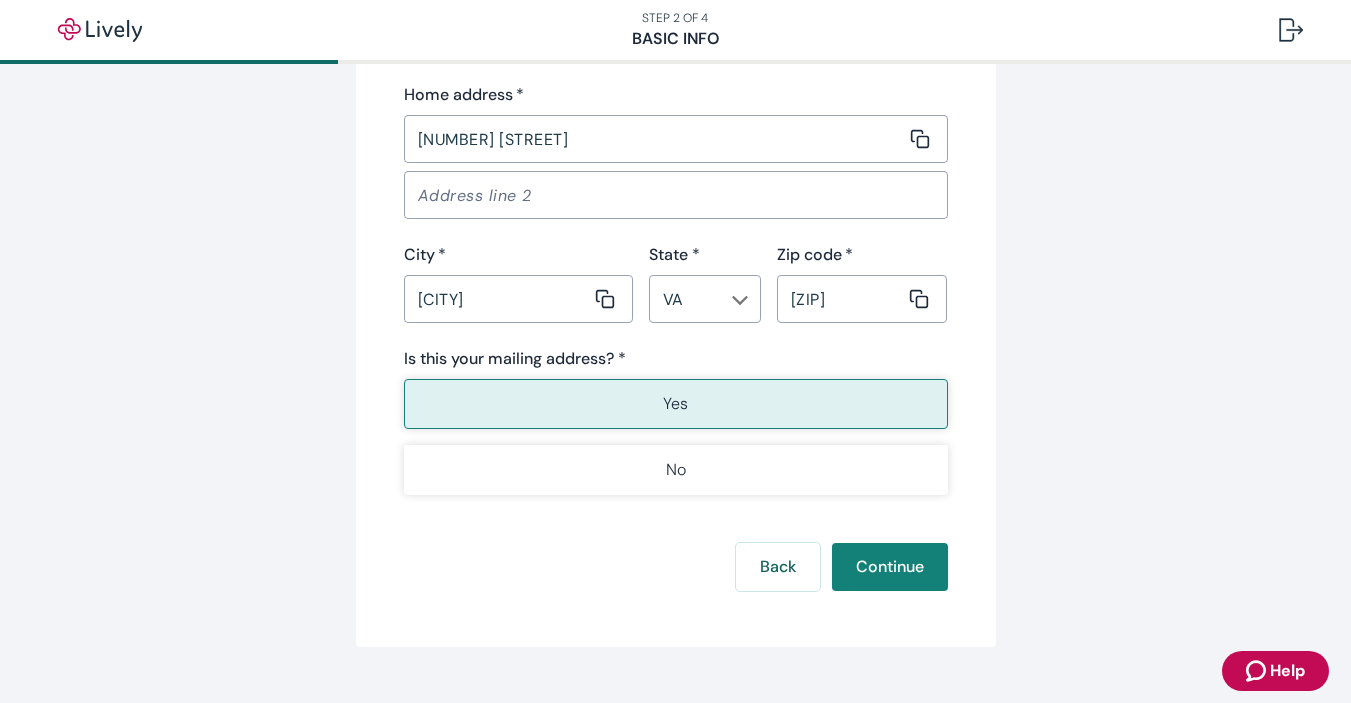 scroll, scrollTop: 1335, scrollLeft: 0, axis: vertical 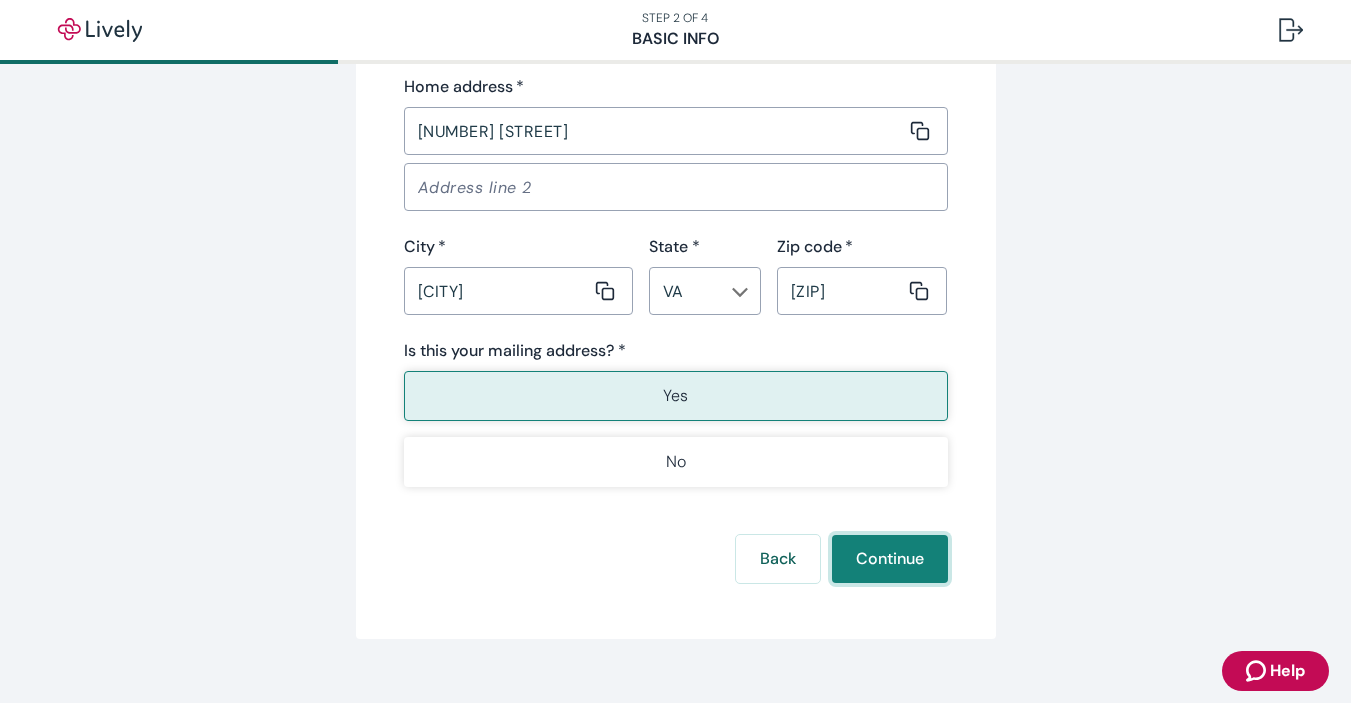 click on "Continue" at bounding box center [890, 559] 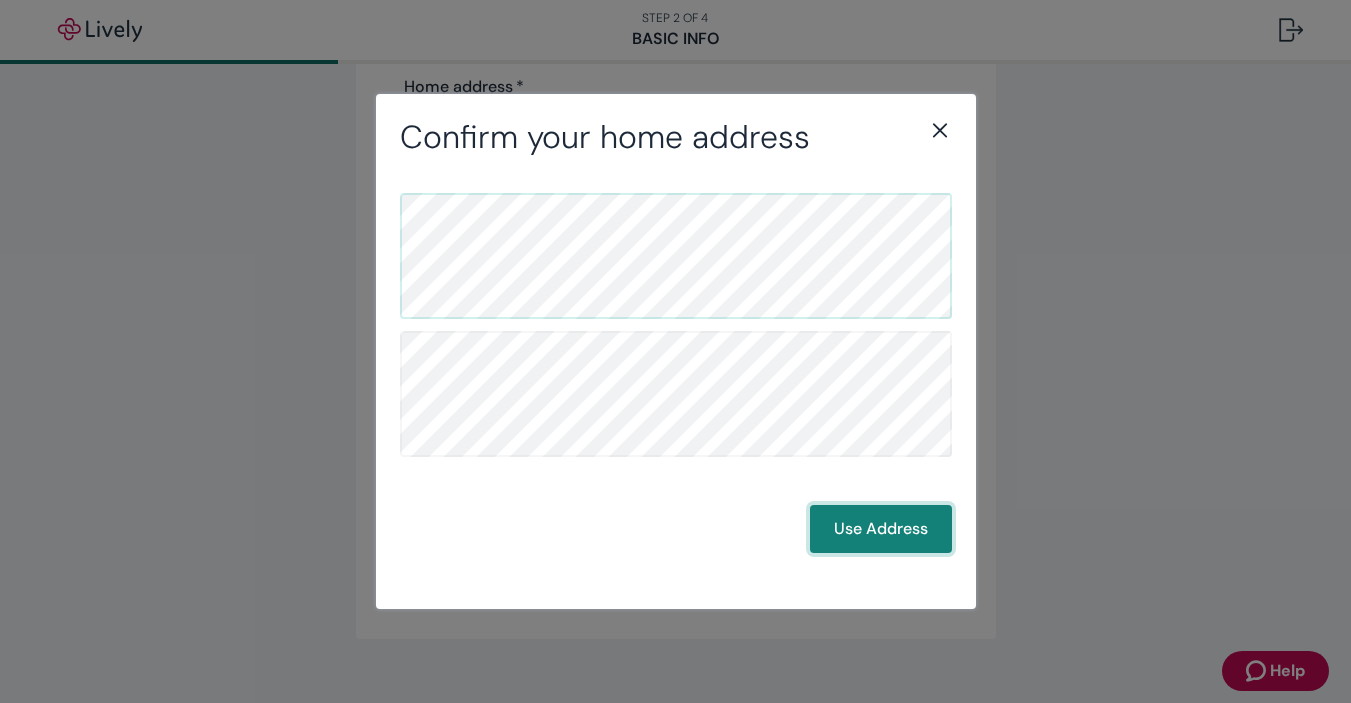 click on "Use Address" at bounding box center (881, 529) 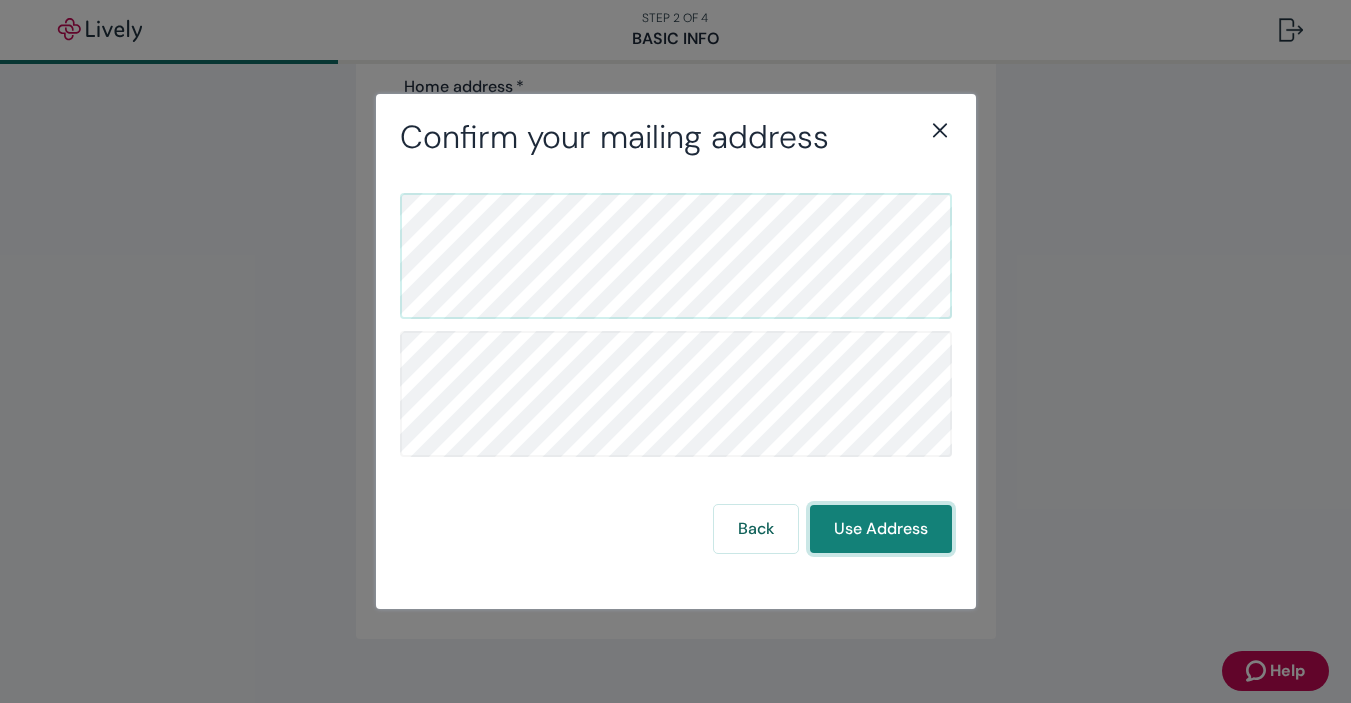 click on "Use Address" at bounding box center (881, 529) 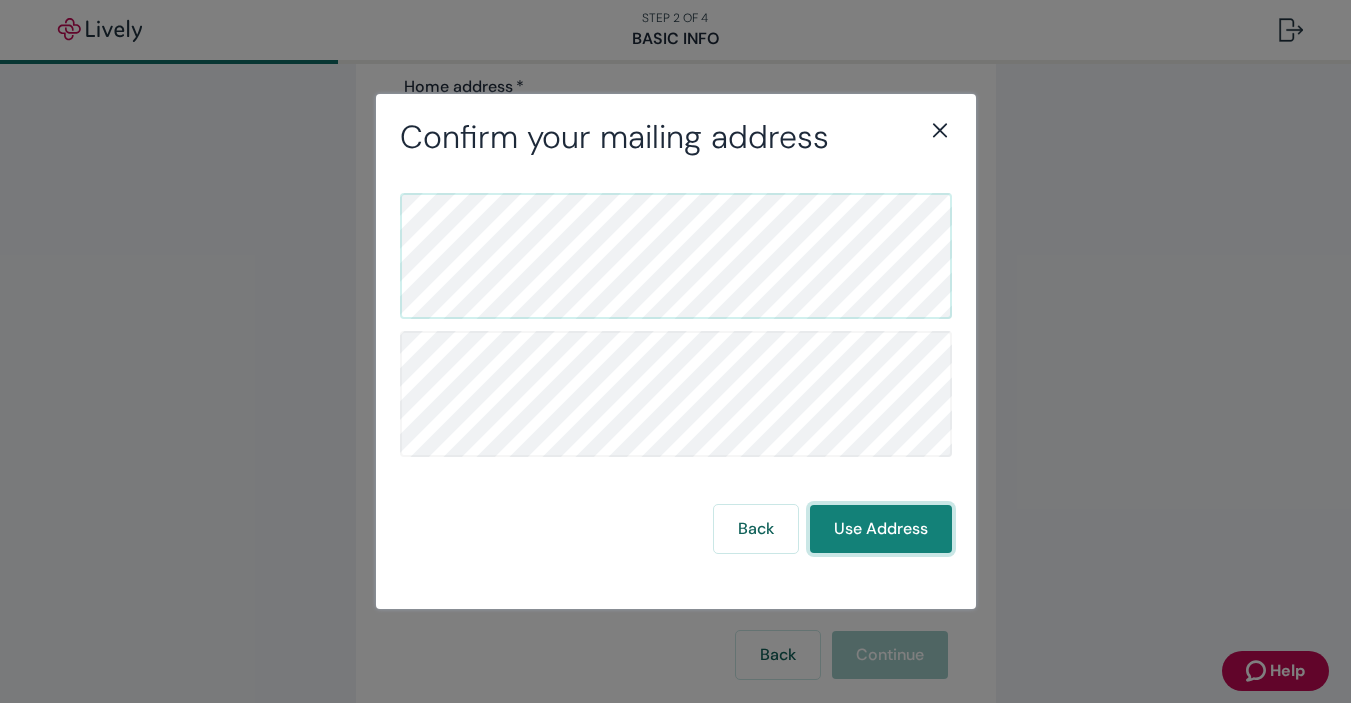 click on "Use Address" at bounding box center (881, 529) 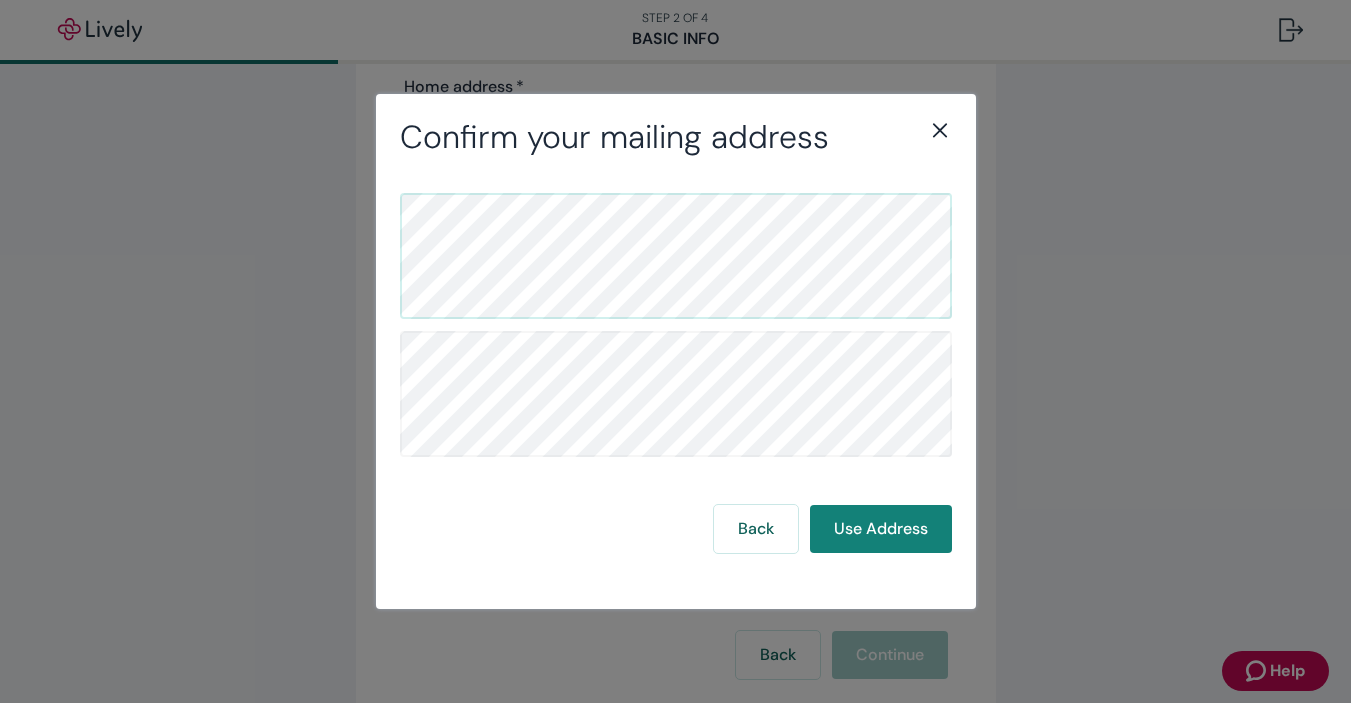 click on "Confirm your mailing address Back Use Address" at bounding box center [676, 351] 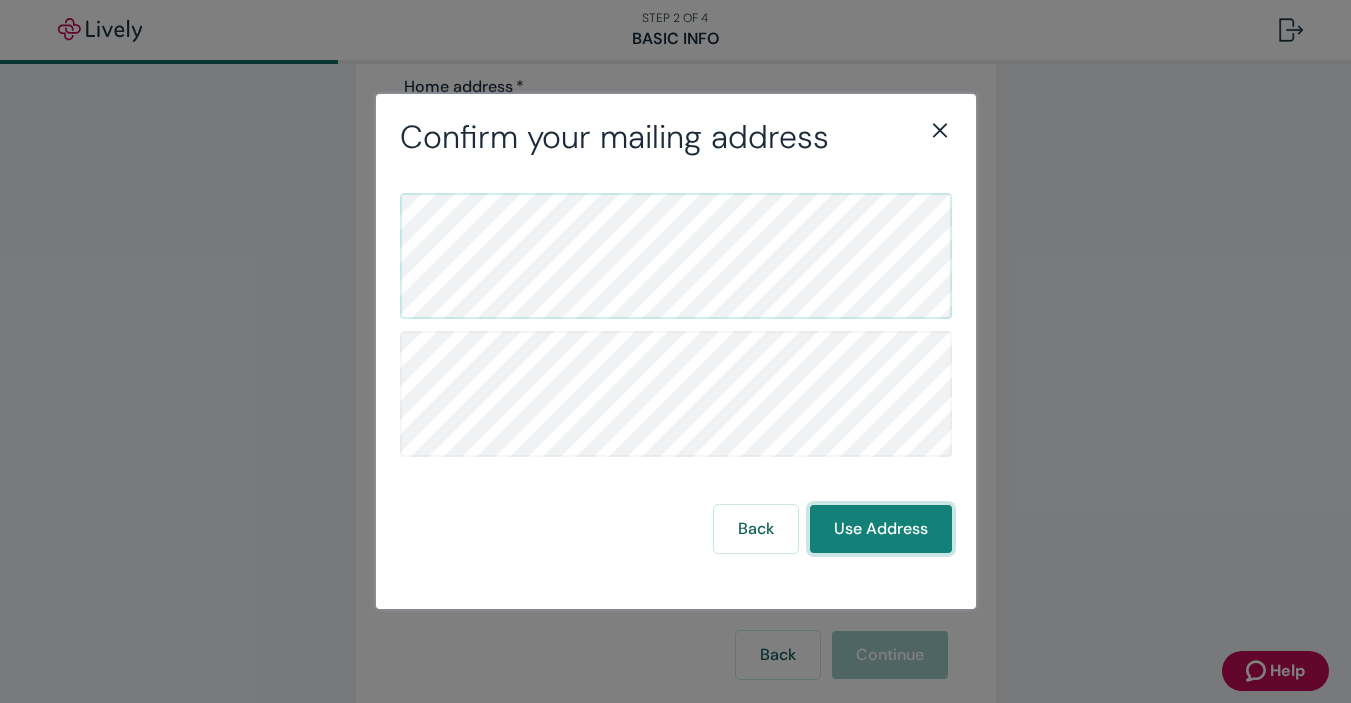 click on "Use Address" at bounding box center (881, 529) 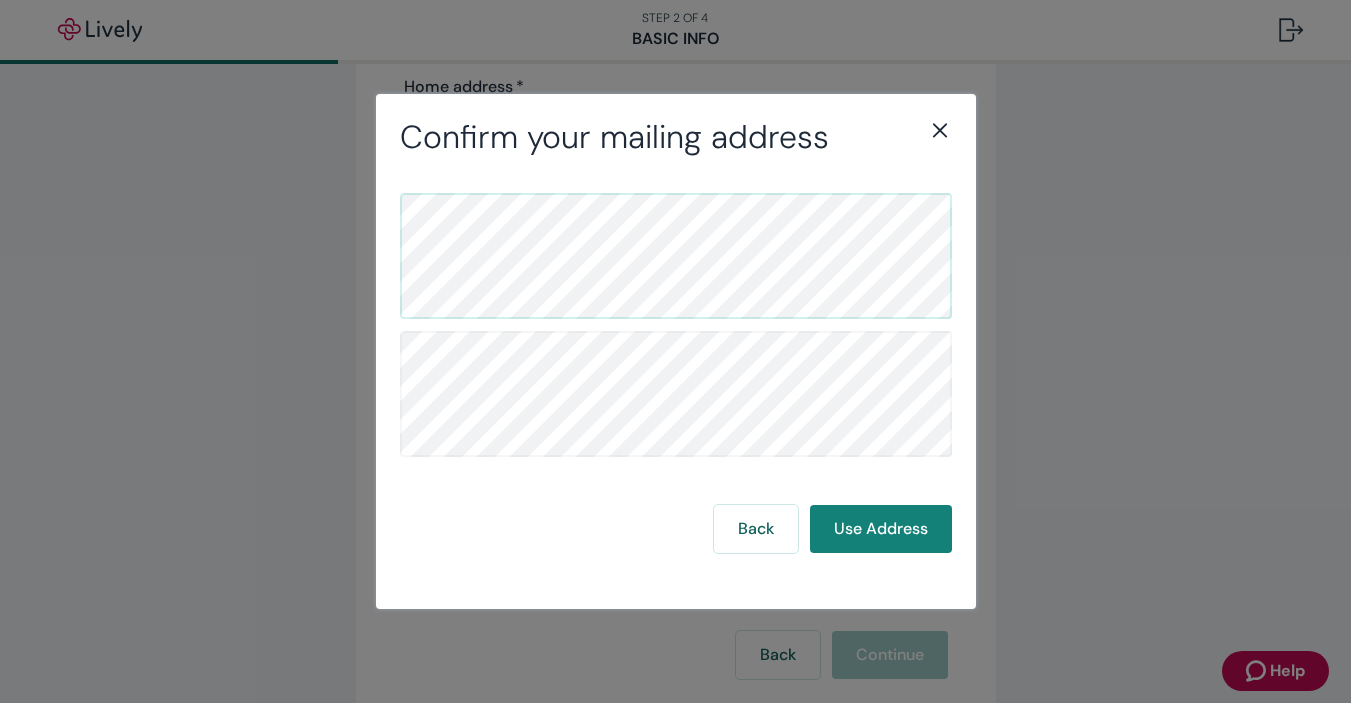 click 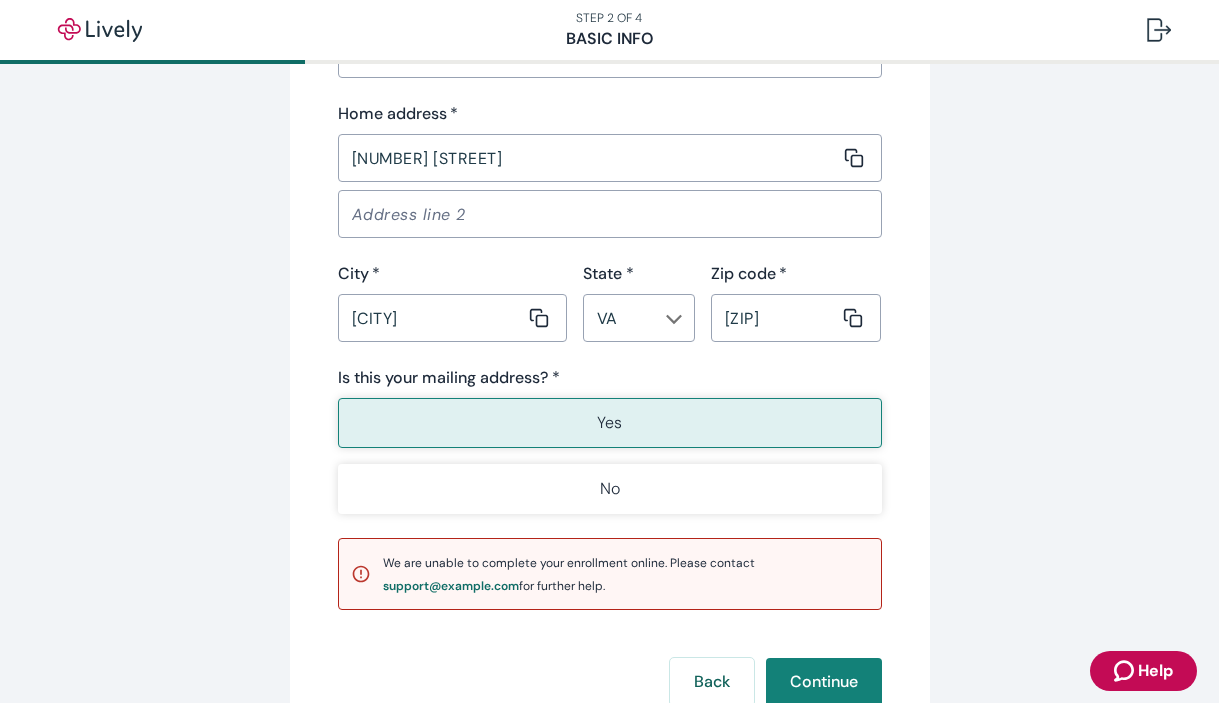 scroll, scrollTop: 1008, scrollLeft: 0, axis: vertical 